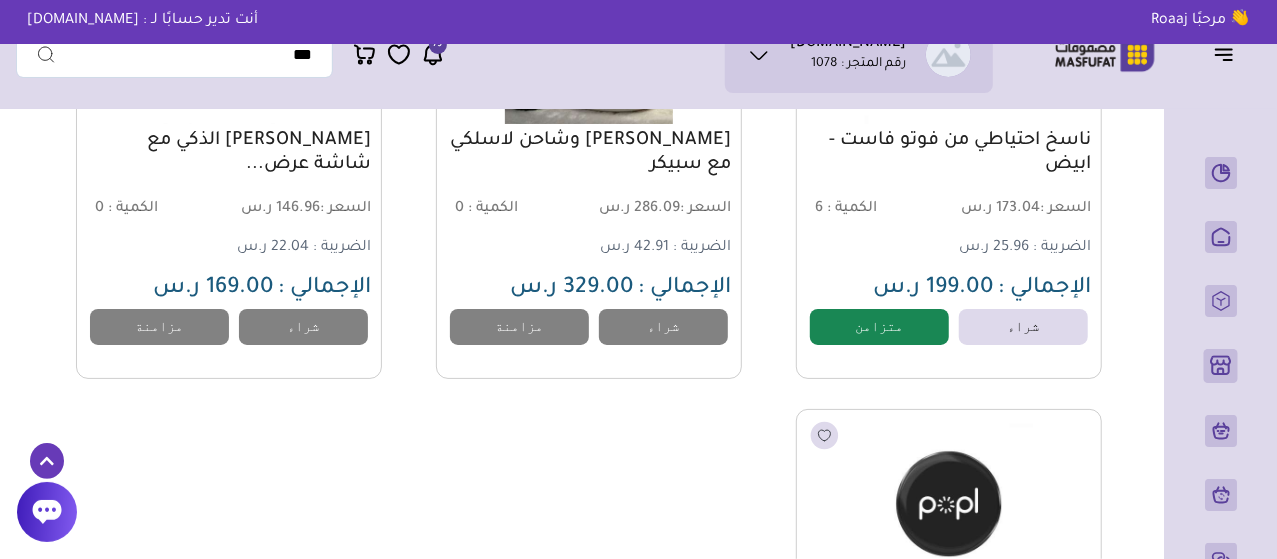 scroll, scrollTop: 1726, scrollLeft: 0, axis: vertical 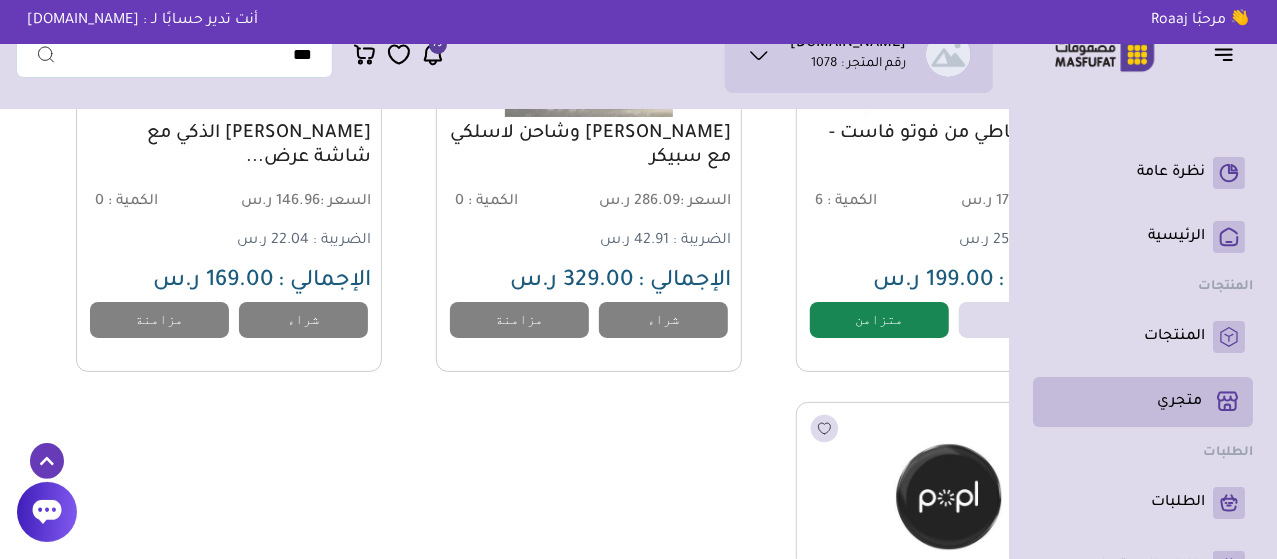 click on "متجري  ( 0 )" at bounding box center (1179, 402) 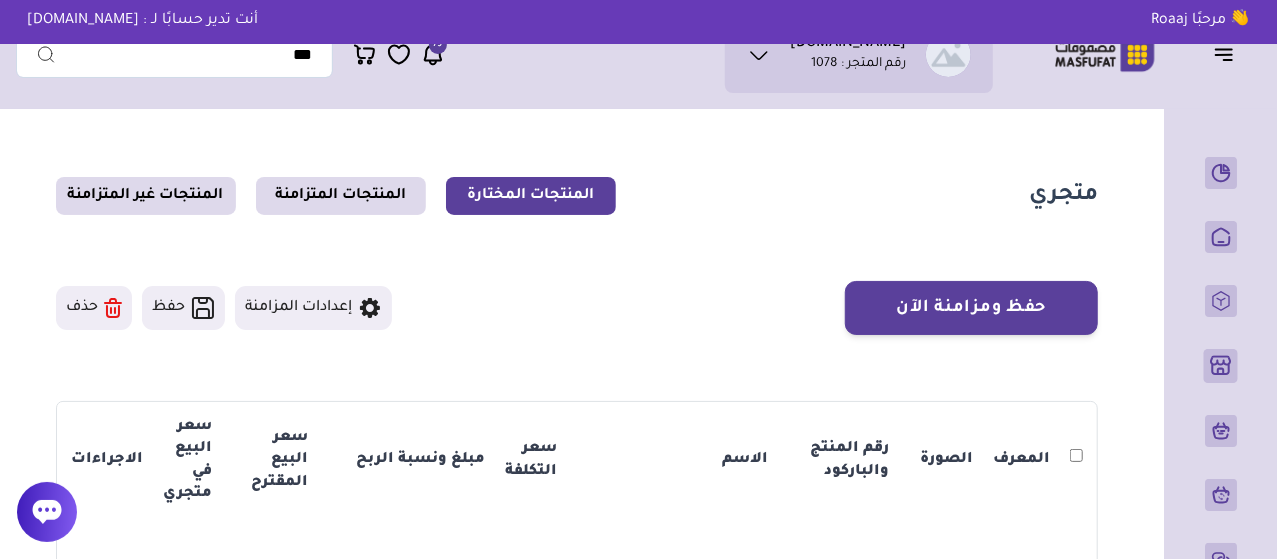 scroll, scrollTop: 4, scrollLeft: 0, axis: vertical 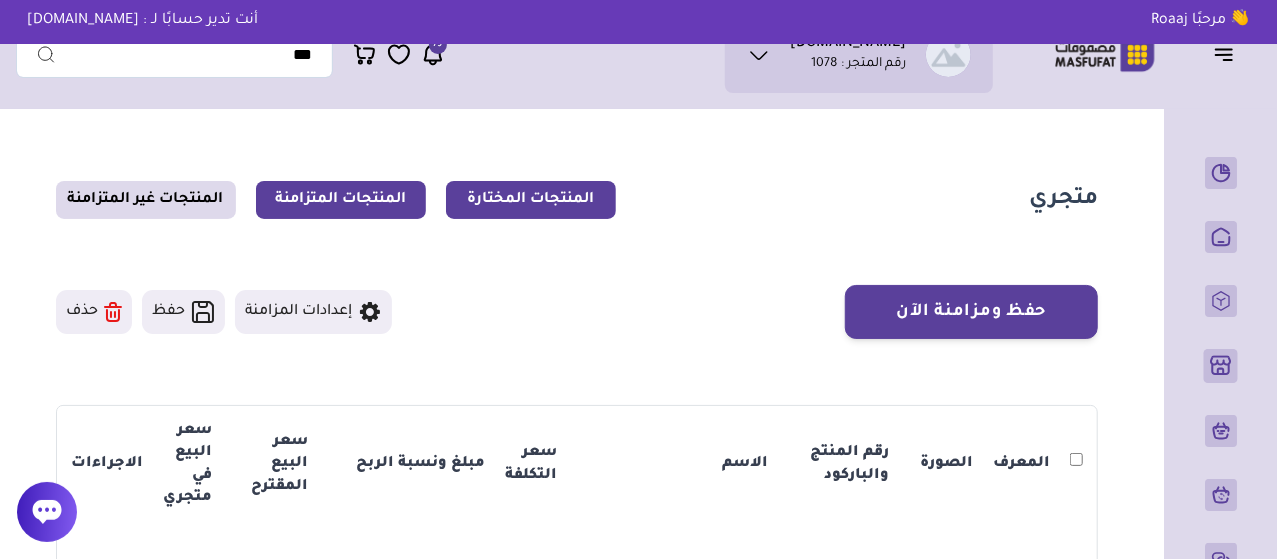 click on "المنتجات المتزامنة" at bounding box center (341, 200) 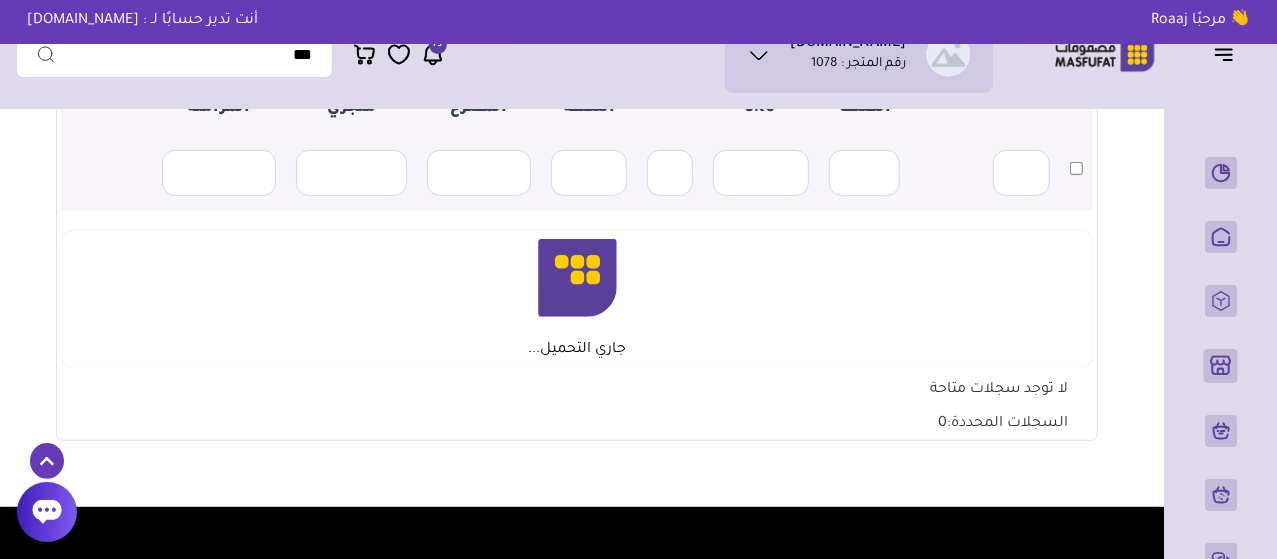 scroll, scrollTop: 259, scrollLeft: 0, axis: vertical 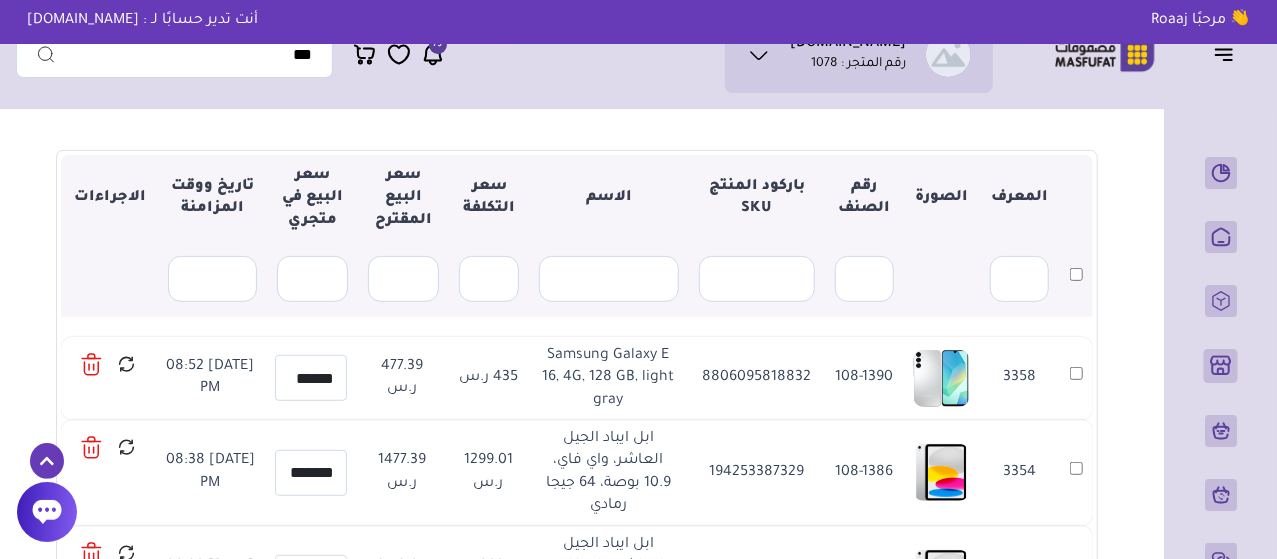 click on "متجري
المنتجات المختارة
المنتجات المتزامنة
المنتجات غير المتزامنة
حفظ ومزامنة الآن
▼   0" at bounding box center (577, 392) 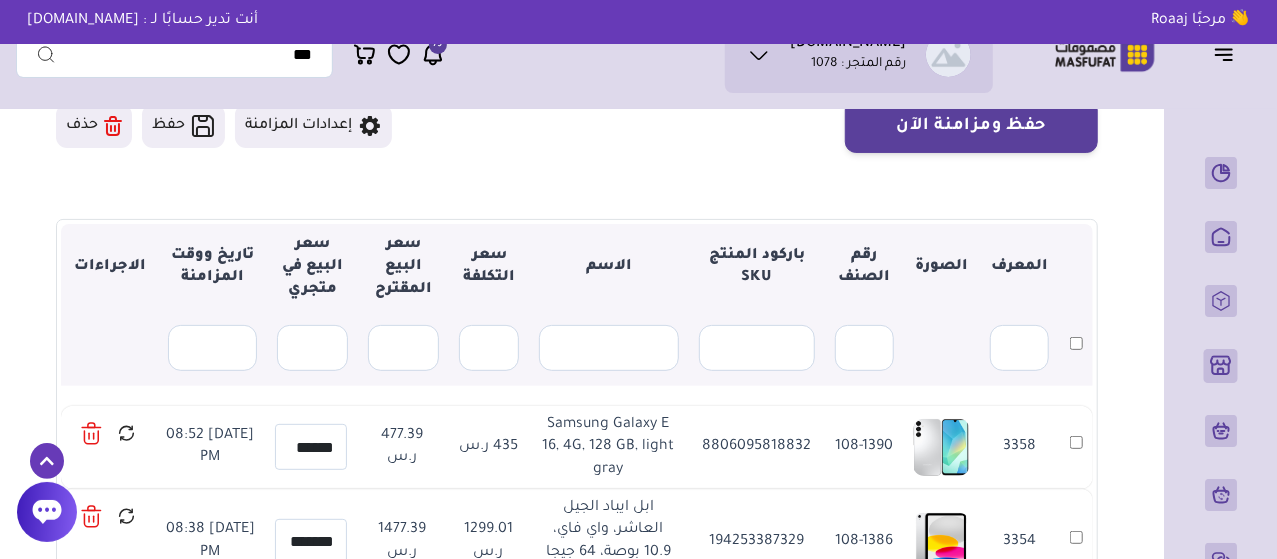 scroll, scrollTop: 184, scrollLeft: 0, axis: vertical 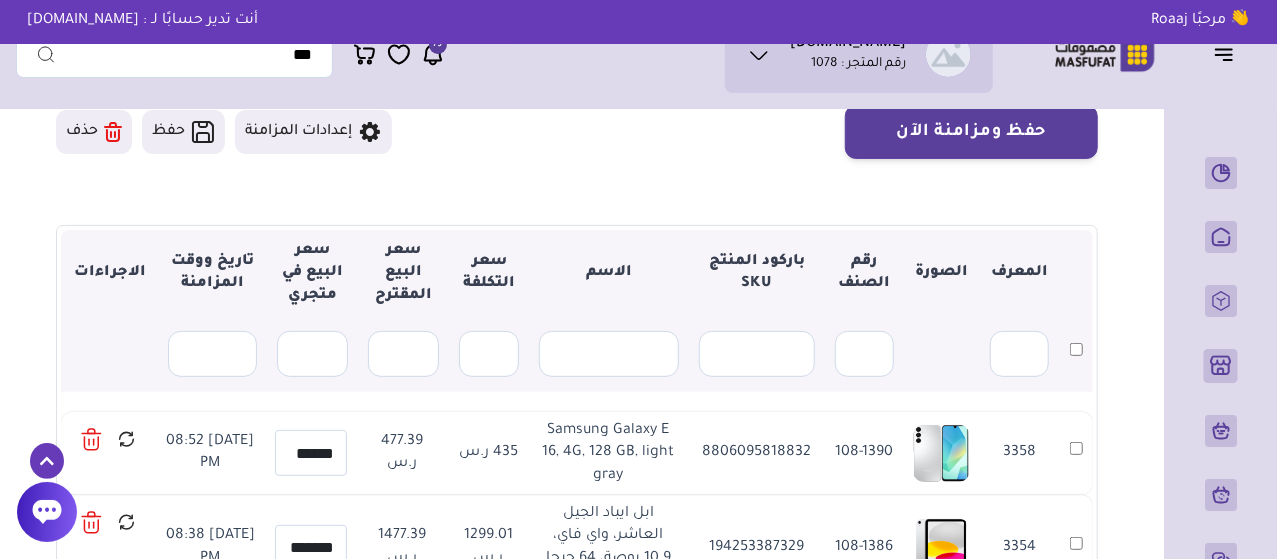 drag, startPoint x: 1051, startPoint y: 255, endPoint x: 1098, endPoint y: 262, distance: 47.518417 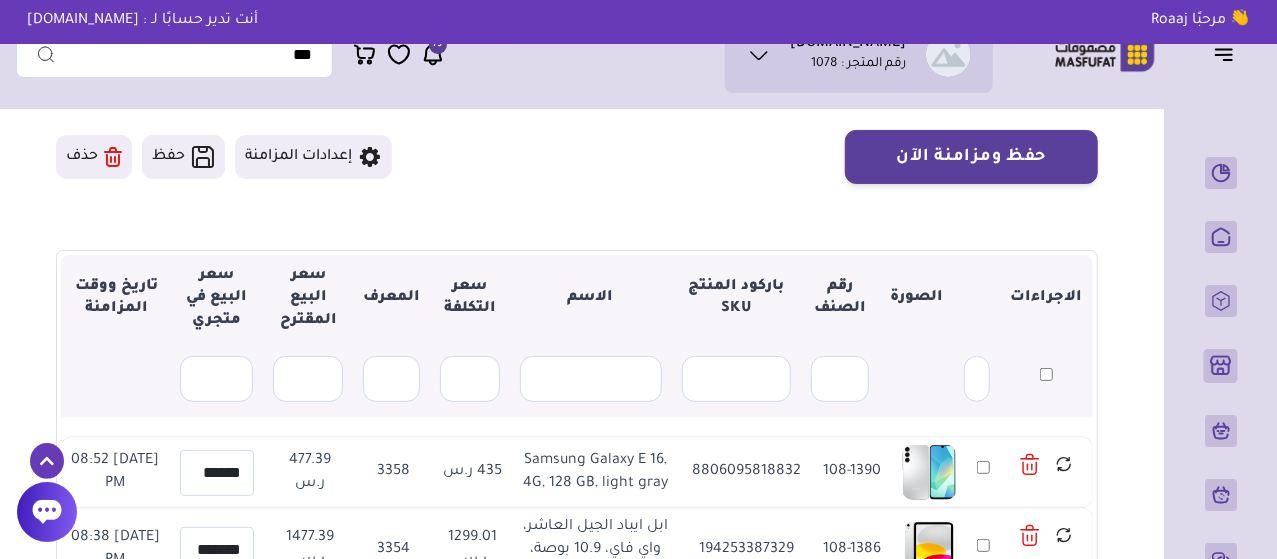 scroll, scrollTop: 158, scrollLeft: 0, axis: vertical 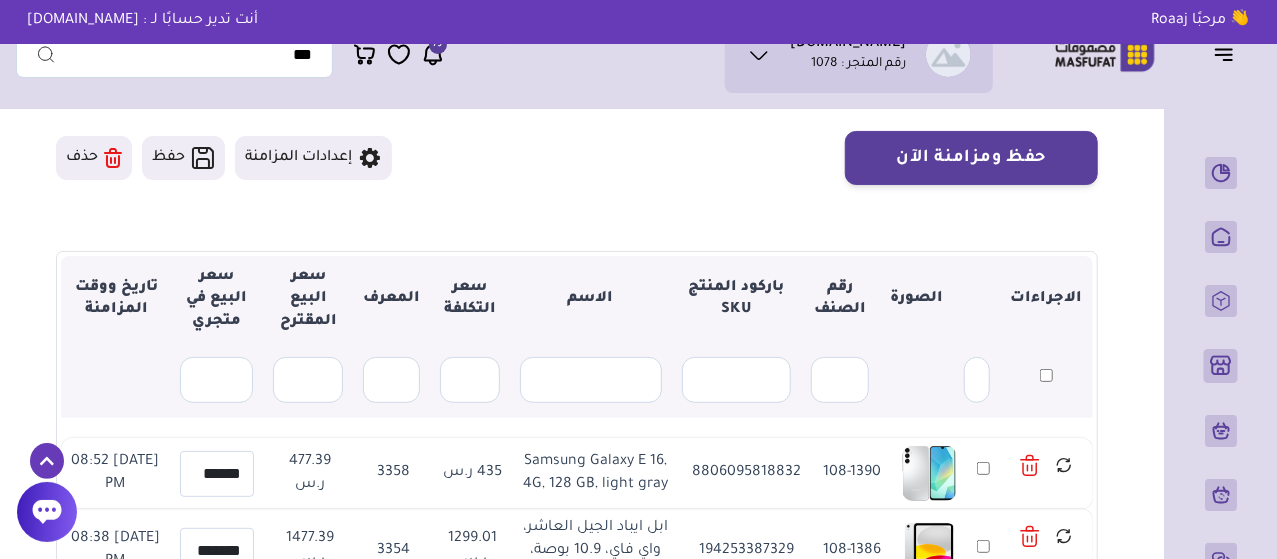 click on "متجري
المنتجات المختارة
المنتجات المتزامنة
المنتجات غير المتزامنة
حفظ ومزامنة الآن
▼   0" at bounding box center [577, 493] 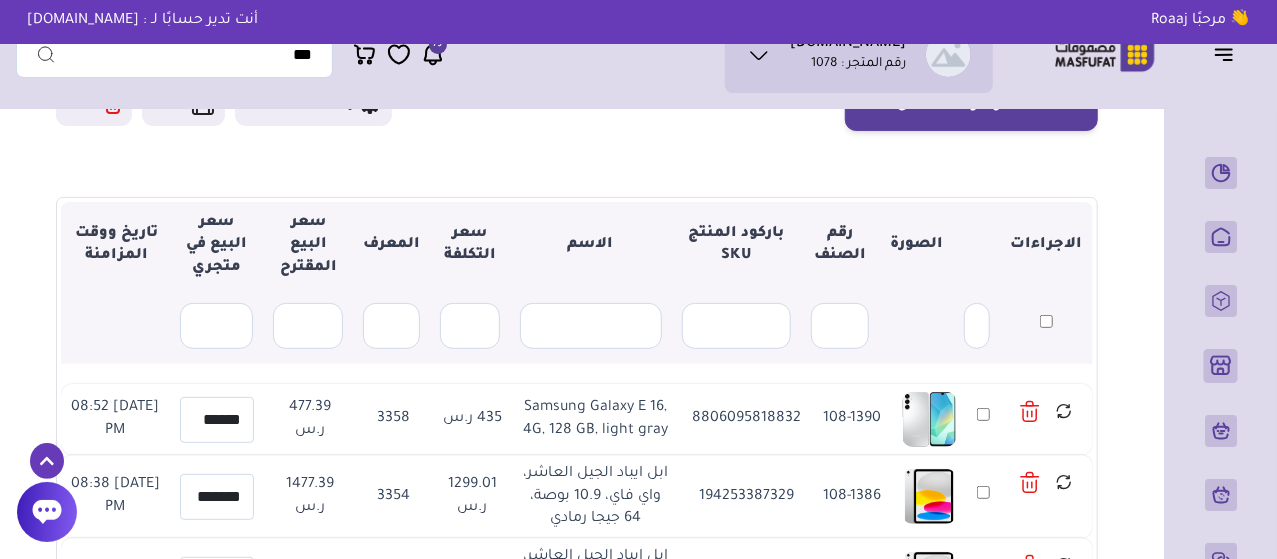 scroll, scrollTop: 211, scrollLeft: 0, axis: vertical 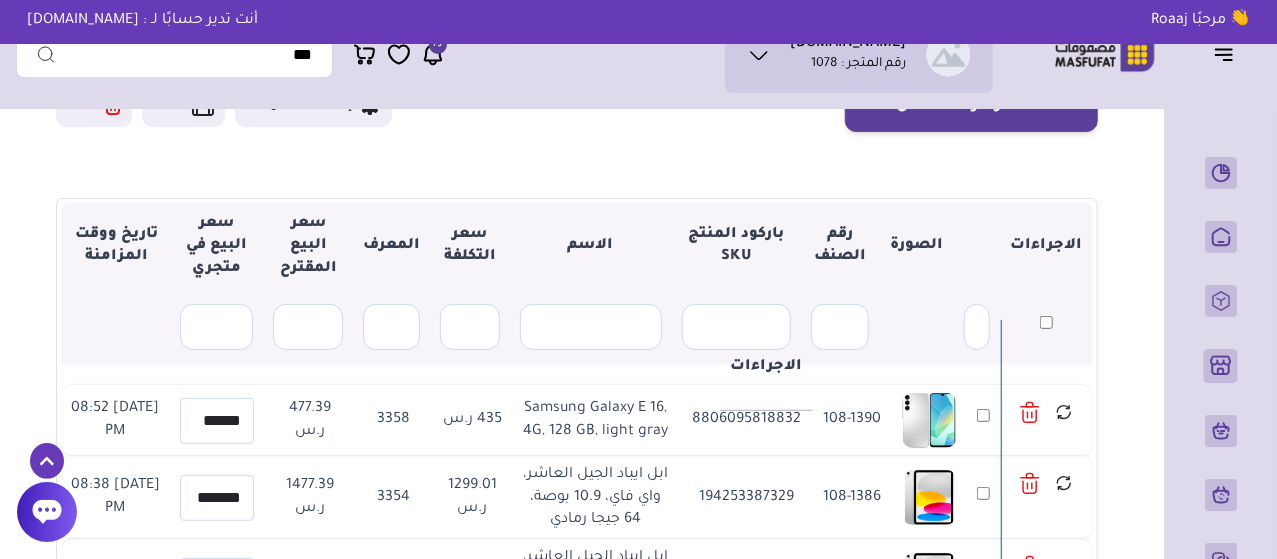 drag, startPoint x: 1051, startPoint y: 224, endPoint x: 732, endPoint y: 225, distance: 319.00156 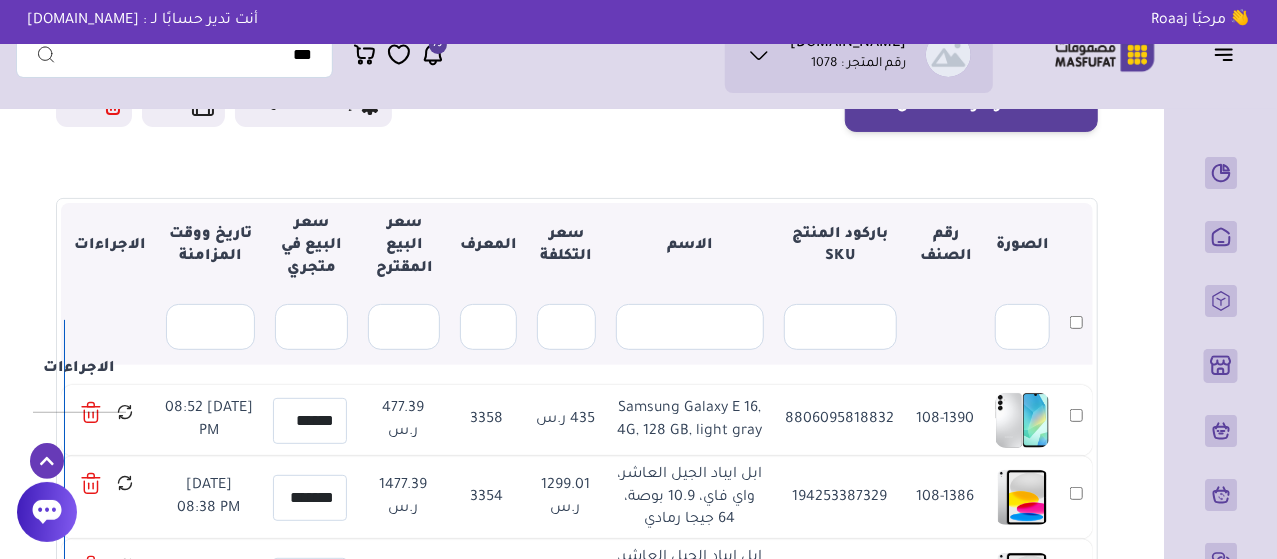 drag, startPoint x: 1056, startPoint y: 245, endPoint x: 88, endPoint y: 252, distance: 968.0253 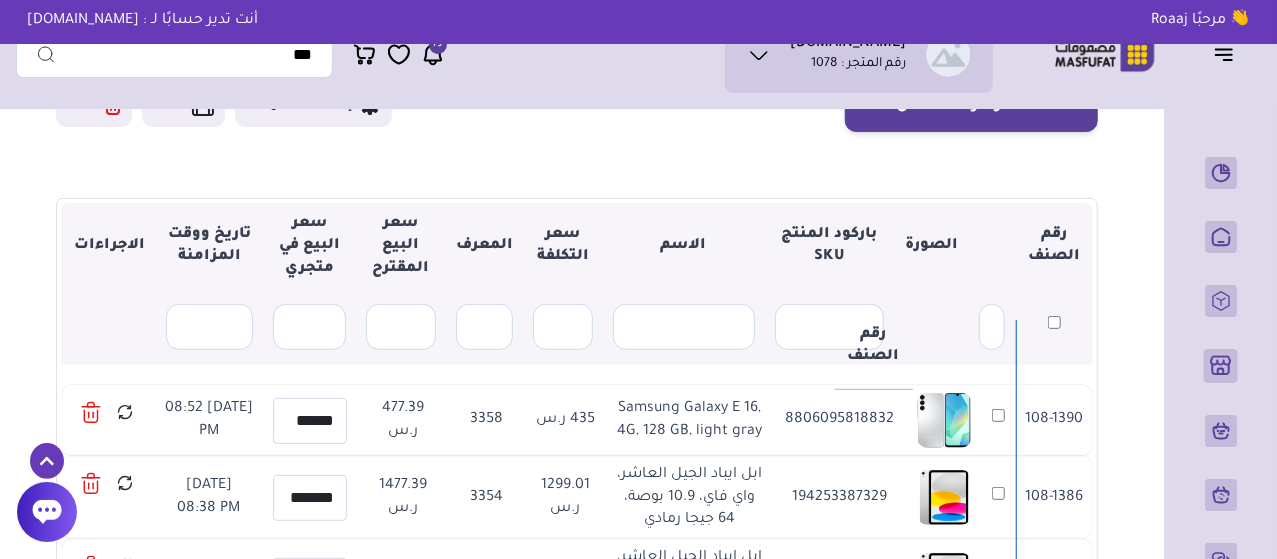 drag, startPoint x: 959, startPoint y: 233, endPoint x: 886, endPoint y: 216, distance: 74.953316 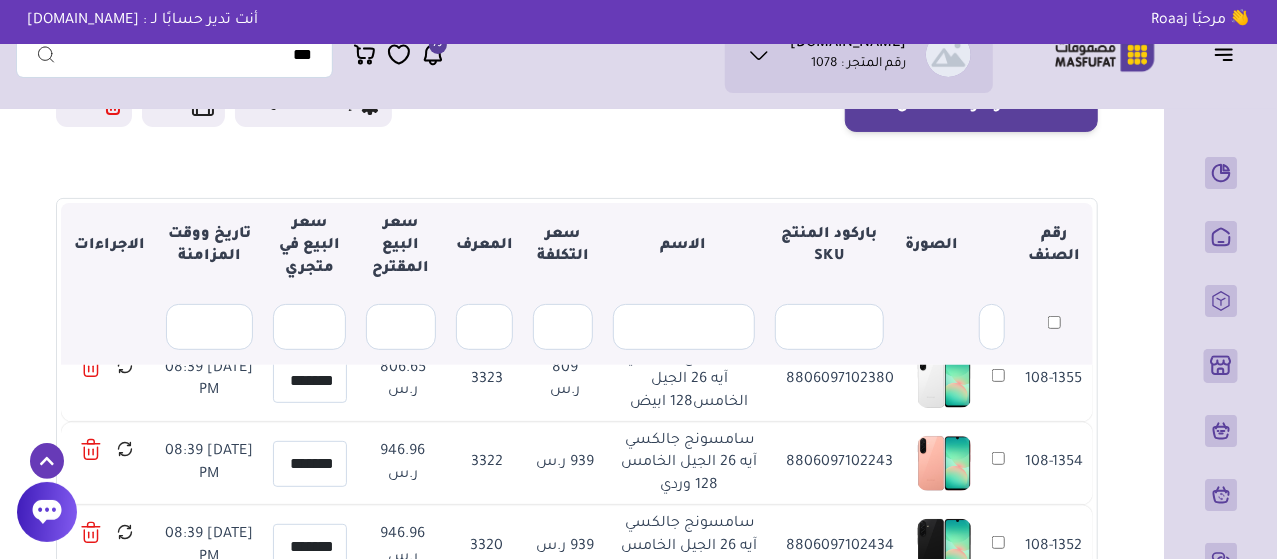 scroll, scrollTop: 0, scrollLeft: 0, axis: both 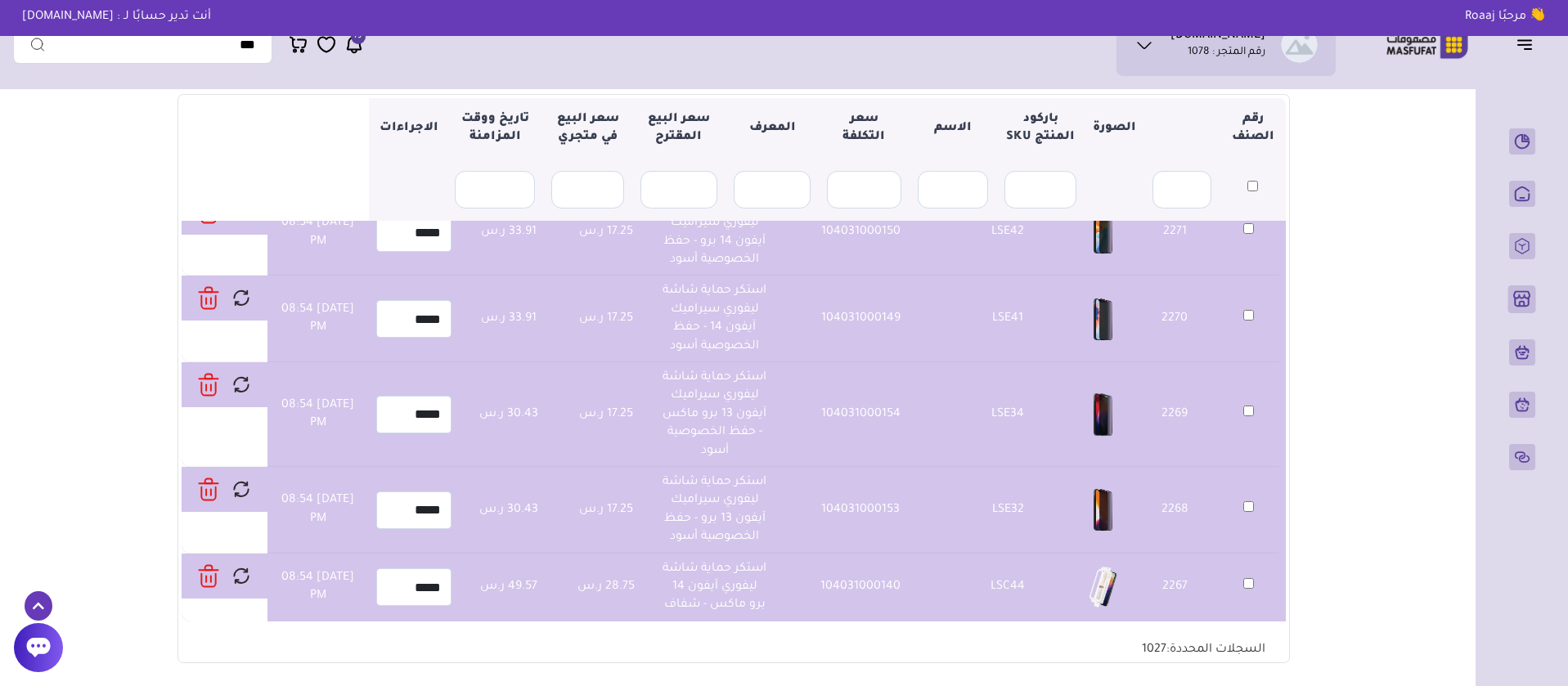 drag, startPoint x: 1018, startPoint y: 1, endPoint x: 282, endPoint y: 113, distance: 744.473 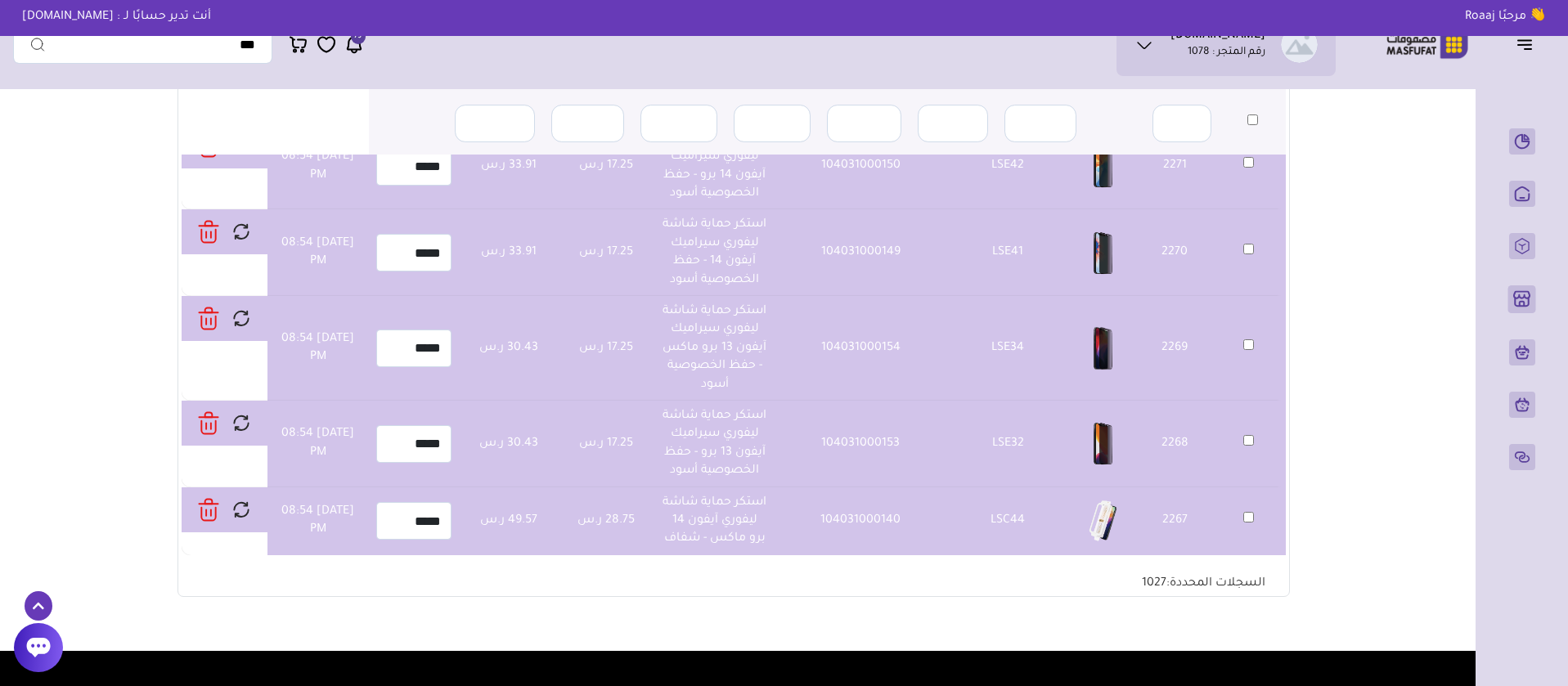 scroll, scrollTop: 579, scrollLeft: 0, axis: vertical 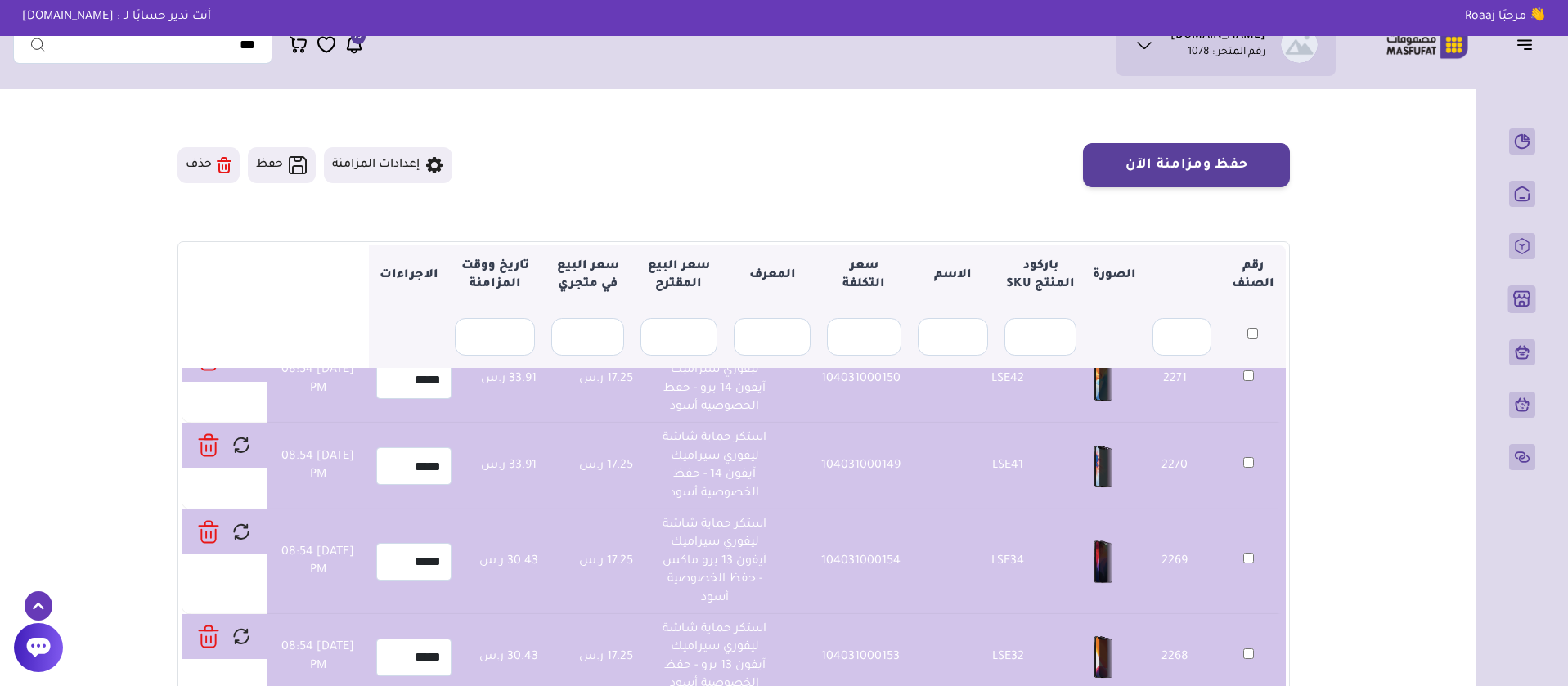 click at bounding box center (1252, 337) 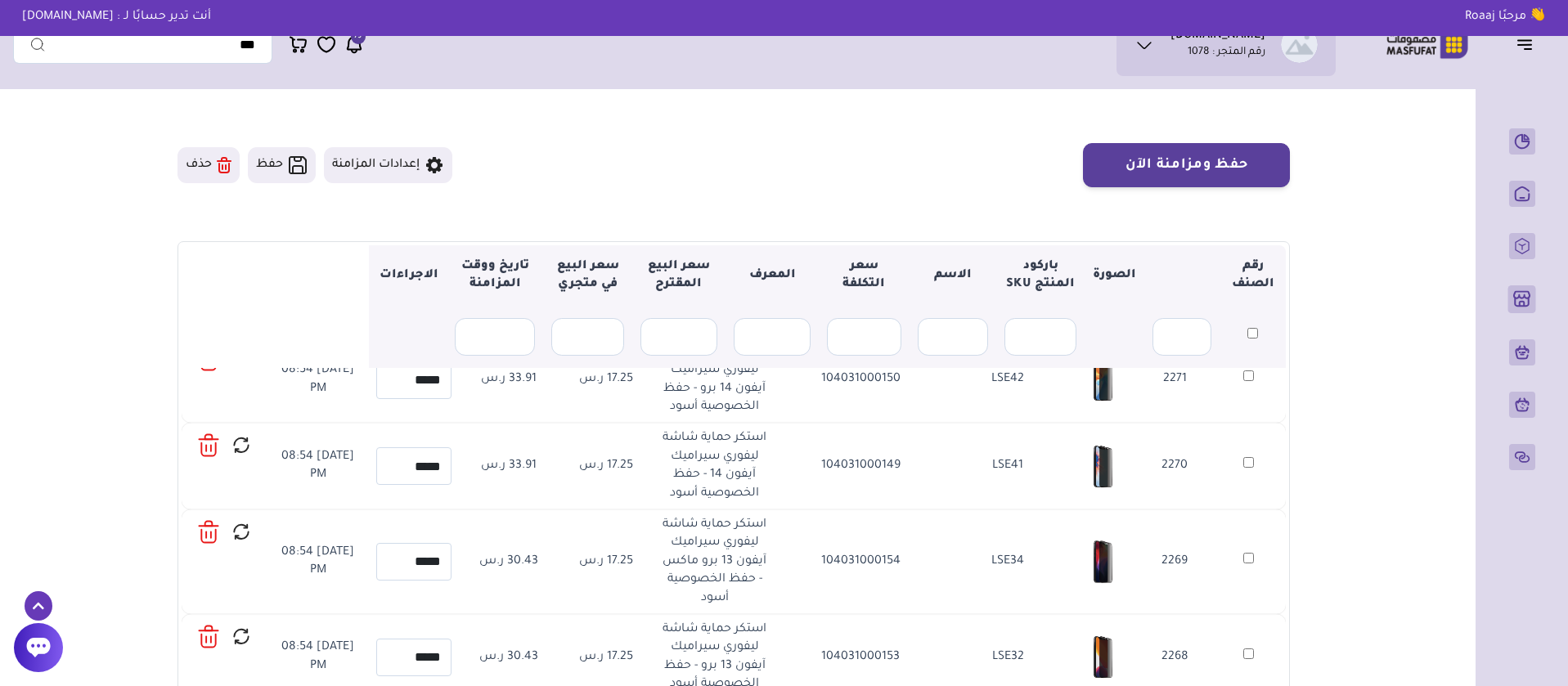 scroll, scrollTop: 4781, scrollLeft: 0, axis: vertical 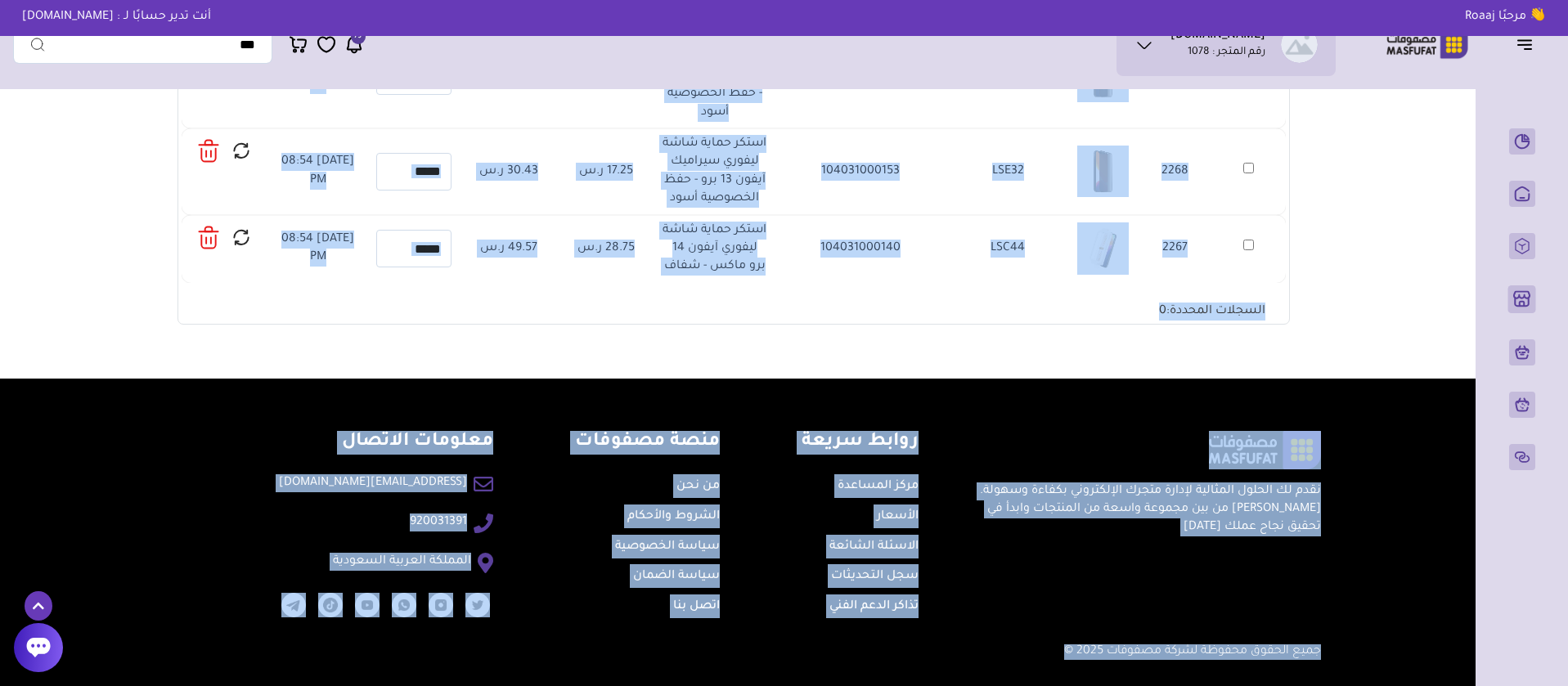drag, startPoint x: 1039, startPoint y: 270, endPoint x: 301, endPoint y: 262, distance: 738.0434 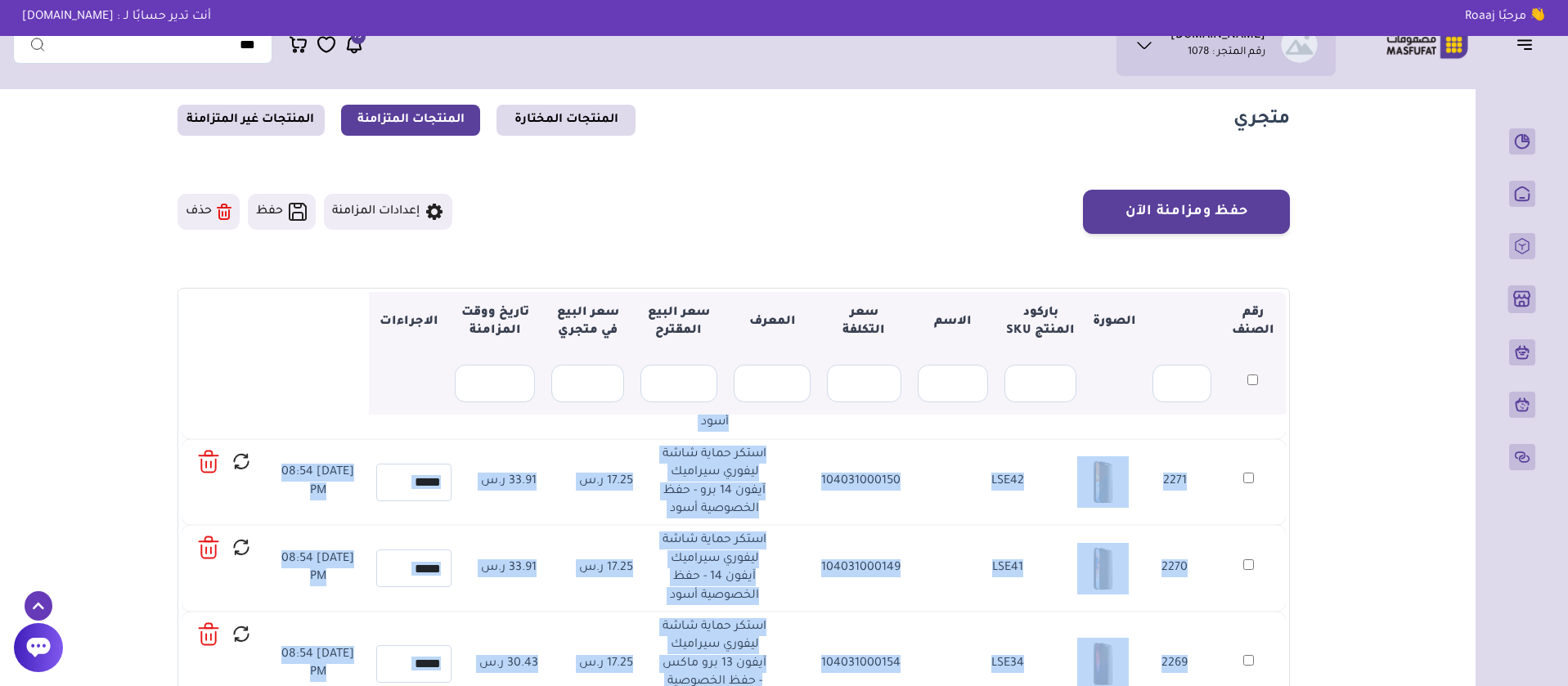 scroll, scrollTop: 0, scrollLeft: 0, axis: both 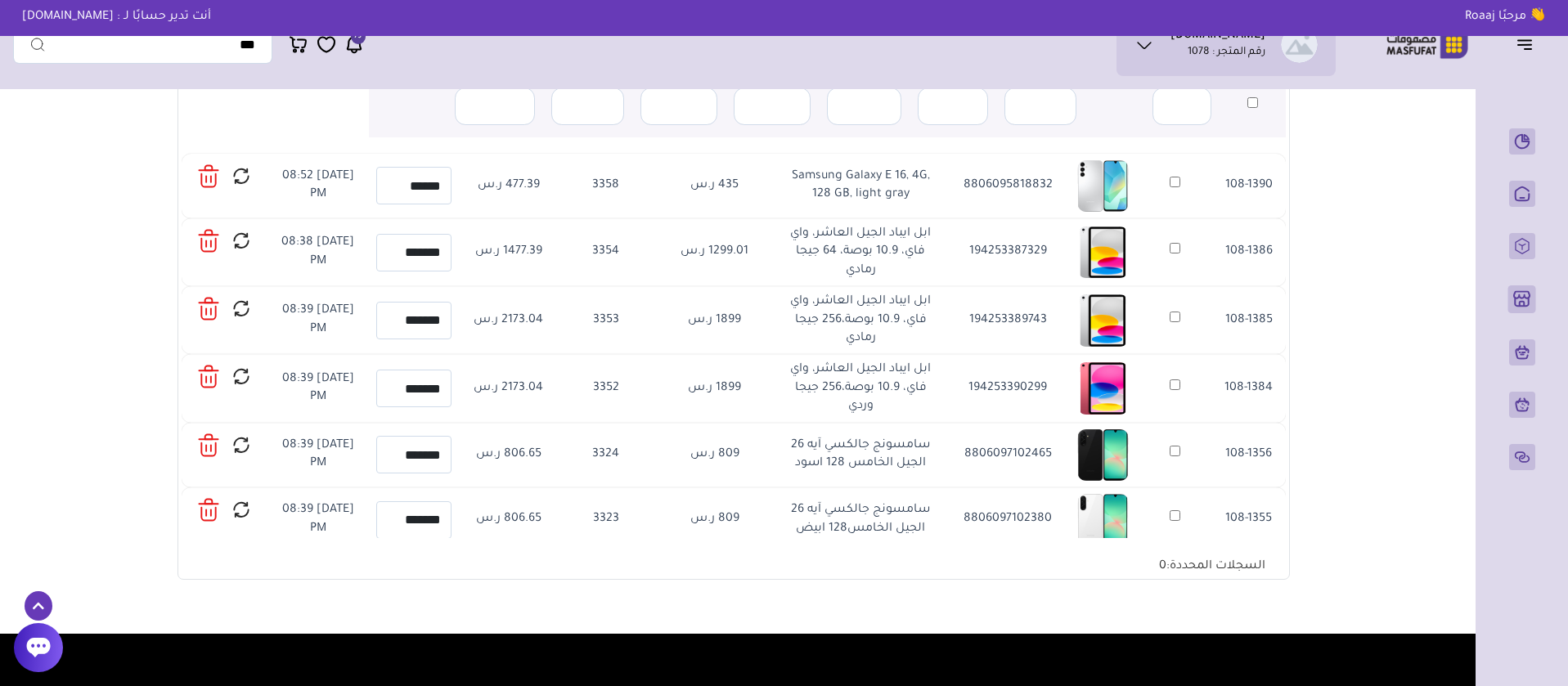 click on "متجري
المنتجات المختارة
المنتجات المتزامنة
المنتجات غير المتزامنة
حفظ ومزامنة الآن" at bounding box center [734, 204] 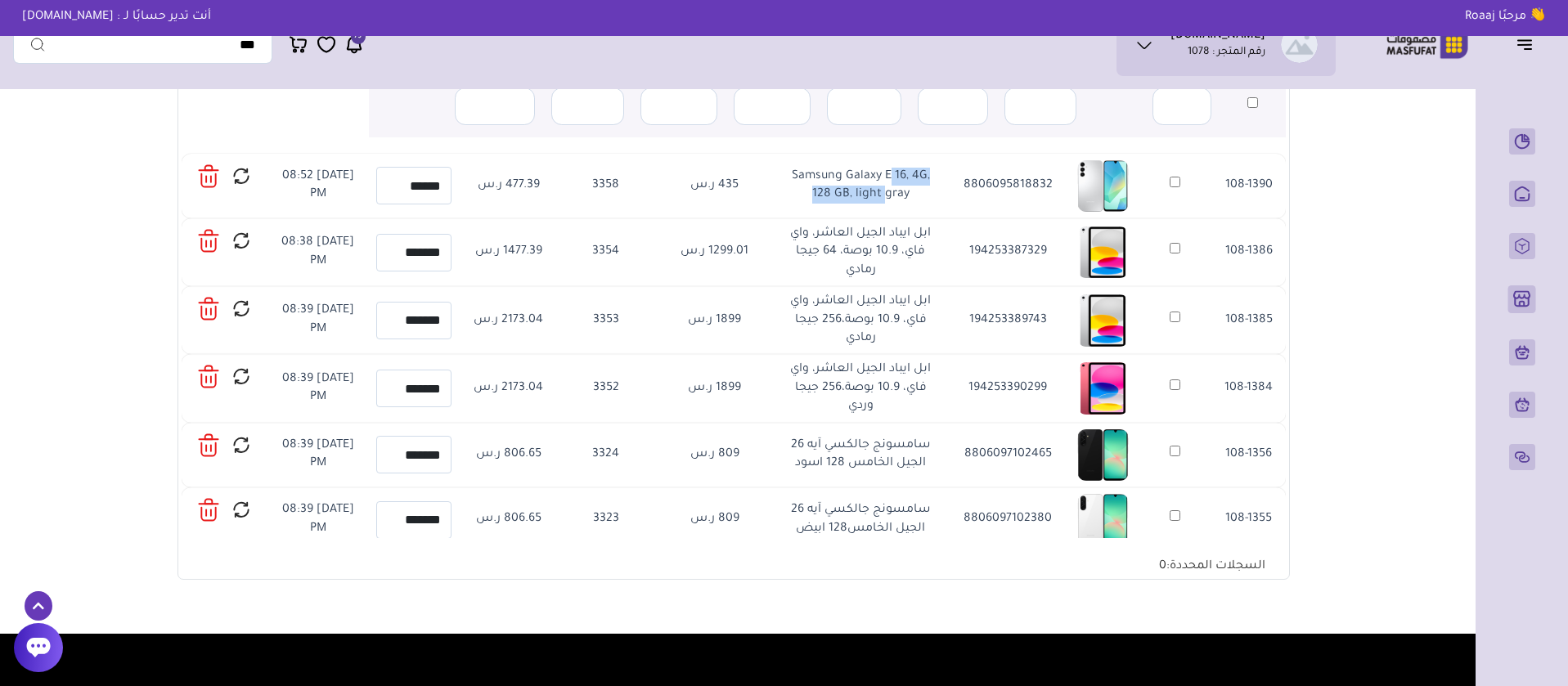 drag, startPoint x: 801, startPoint y: 172, endPoint x: 880, endPoint y: 204, distance: 85.23497 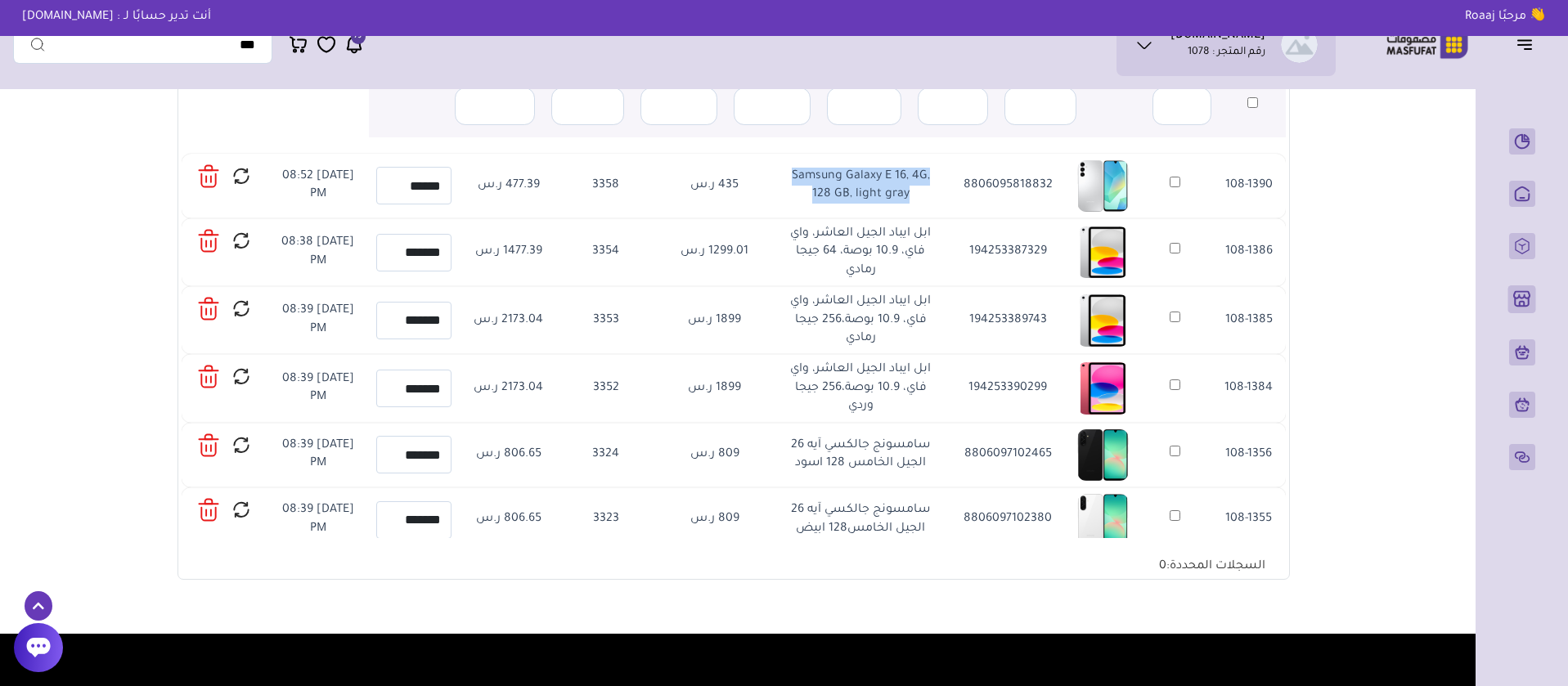 drag, startPoint x: 906, startPoint y: 168, endPoint x: 837, endPoint y: 208, distance: 79.75588 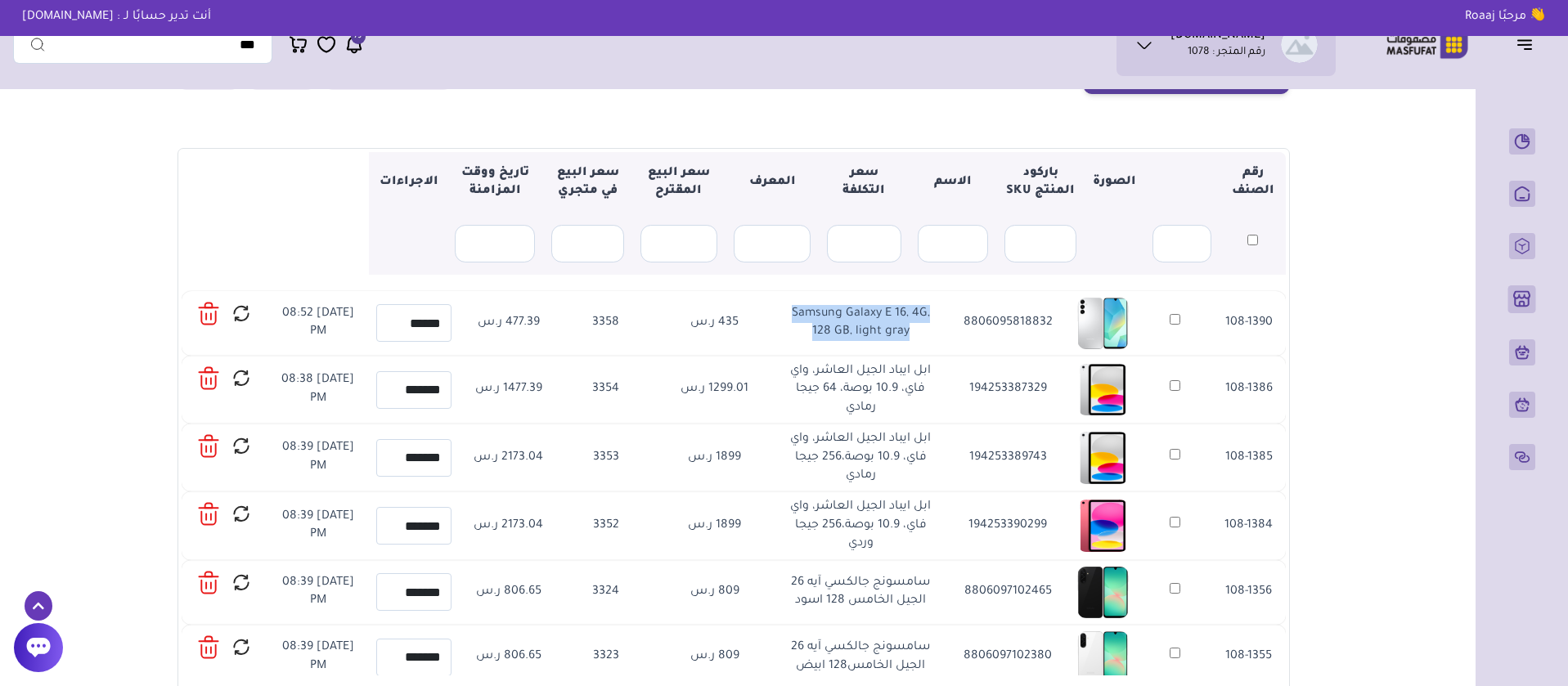 scroll, scrollTop: 200, scrollLeft: 0, axis: vertical 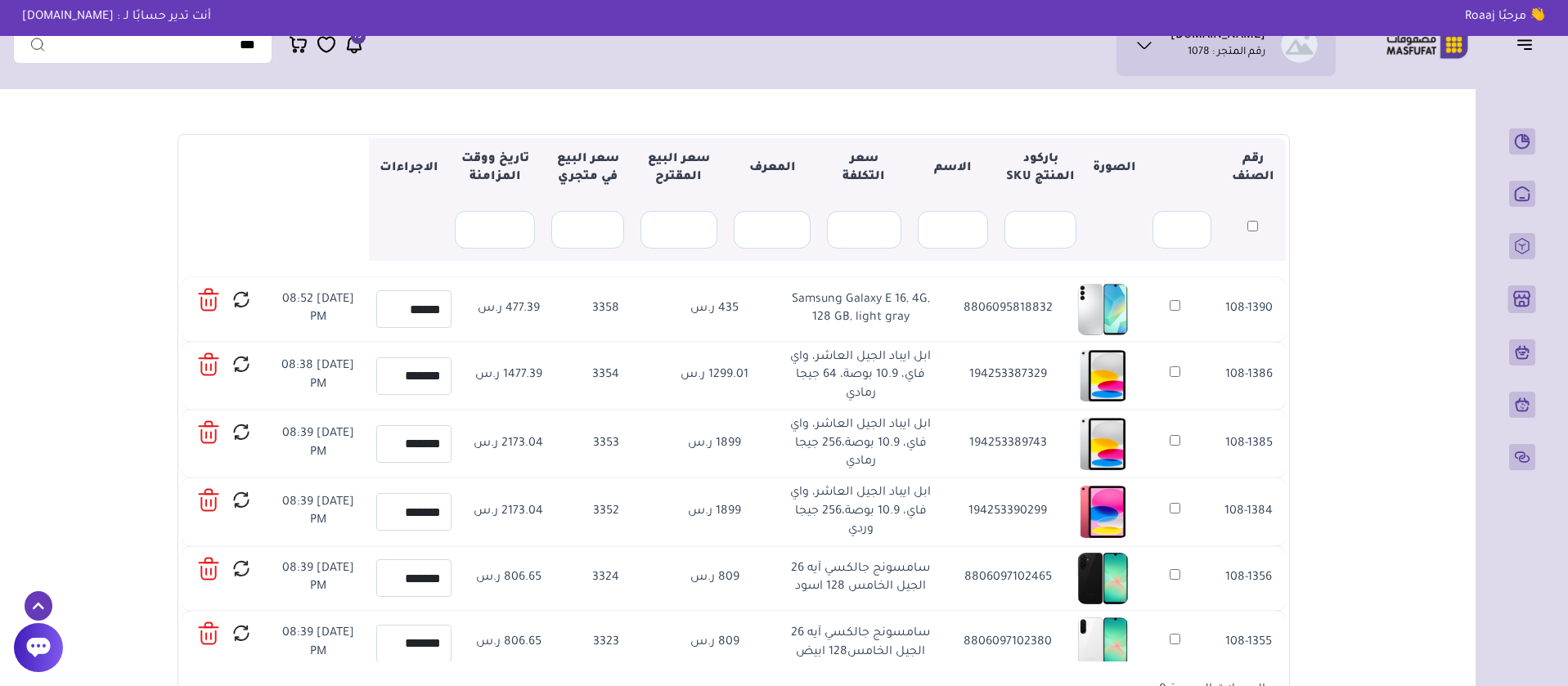 drag, startPoint x: 1031, startPoint y: 306, endPoint x: 1031, endPoint y: 296, distance: 10 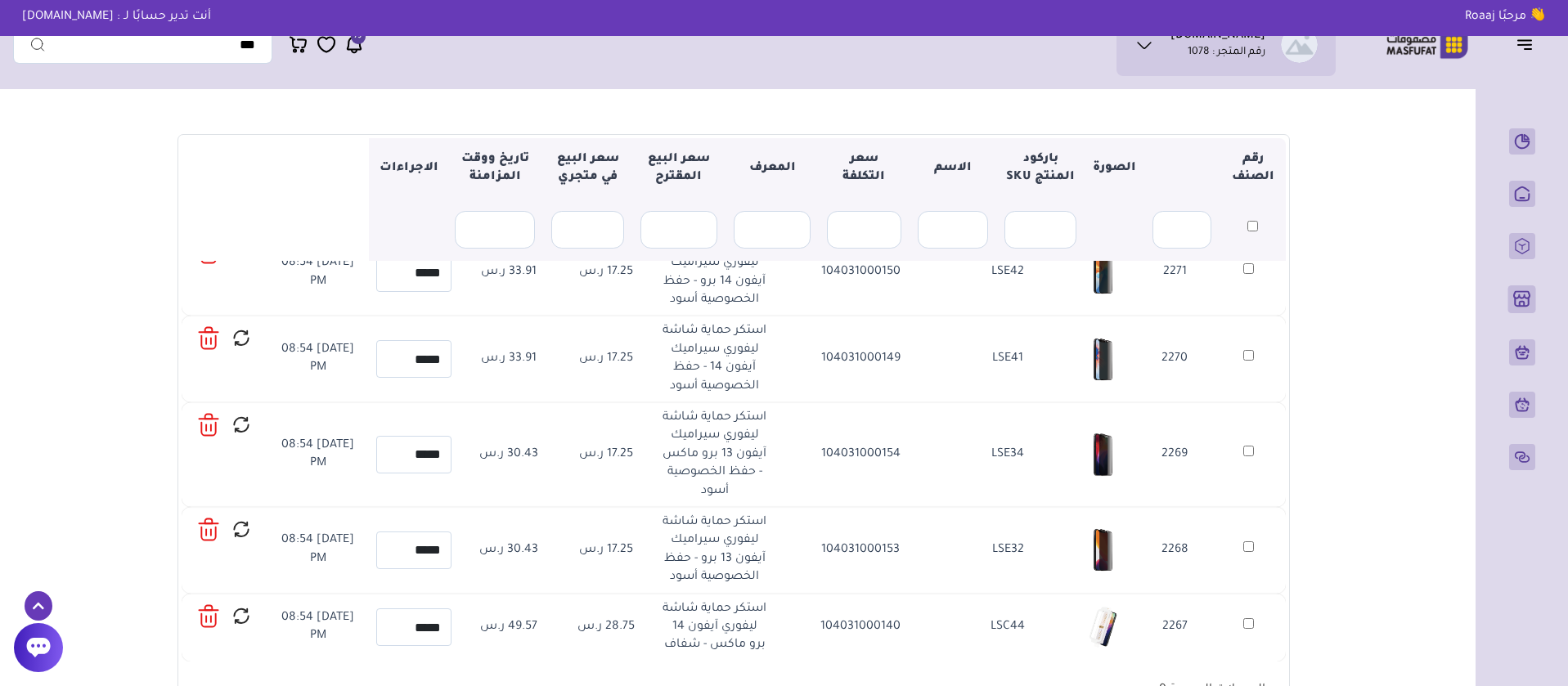scroll, scrollTop: 7671, scrollLeft: 0, axis: vertical 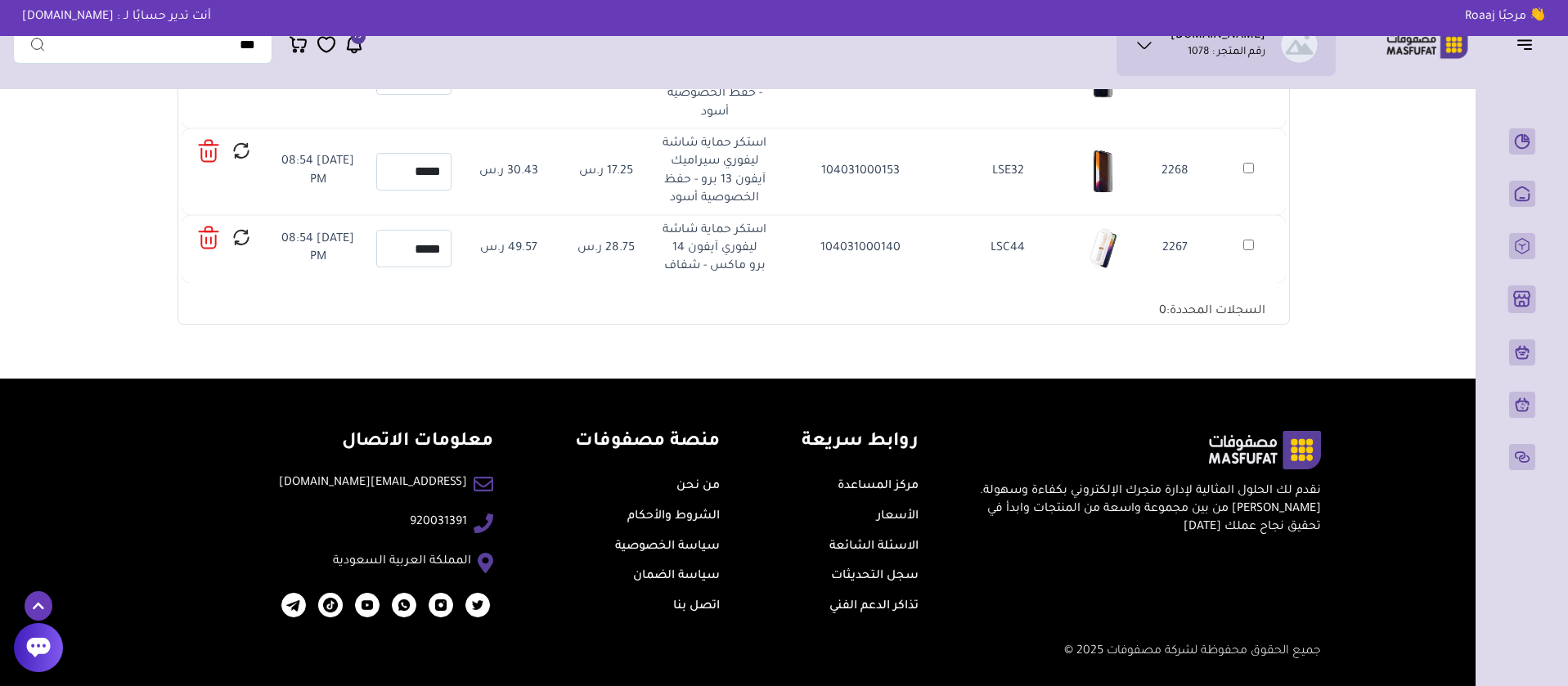 drag, startPoint x: 1144, startPoint y: 372, endPoint x: 295, endPoint y: 256, distance: 856.888 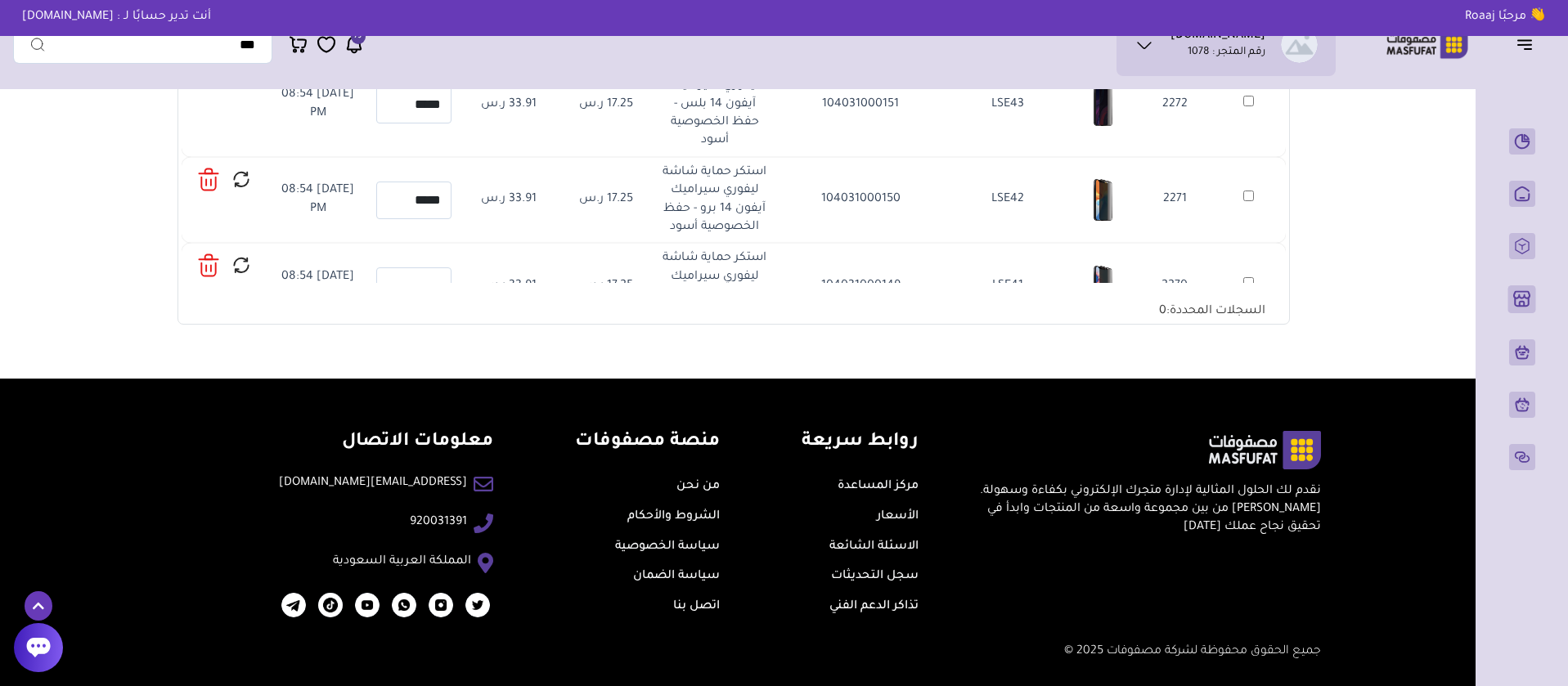 scroll, scrollTop: 5941, scrollLeft: 0, axis: vertical 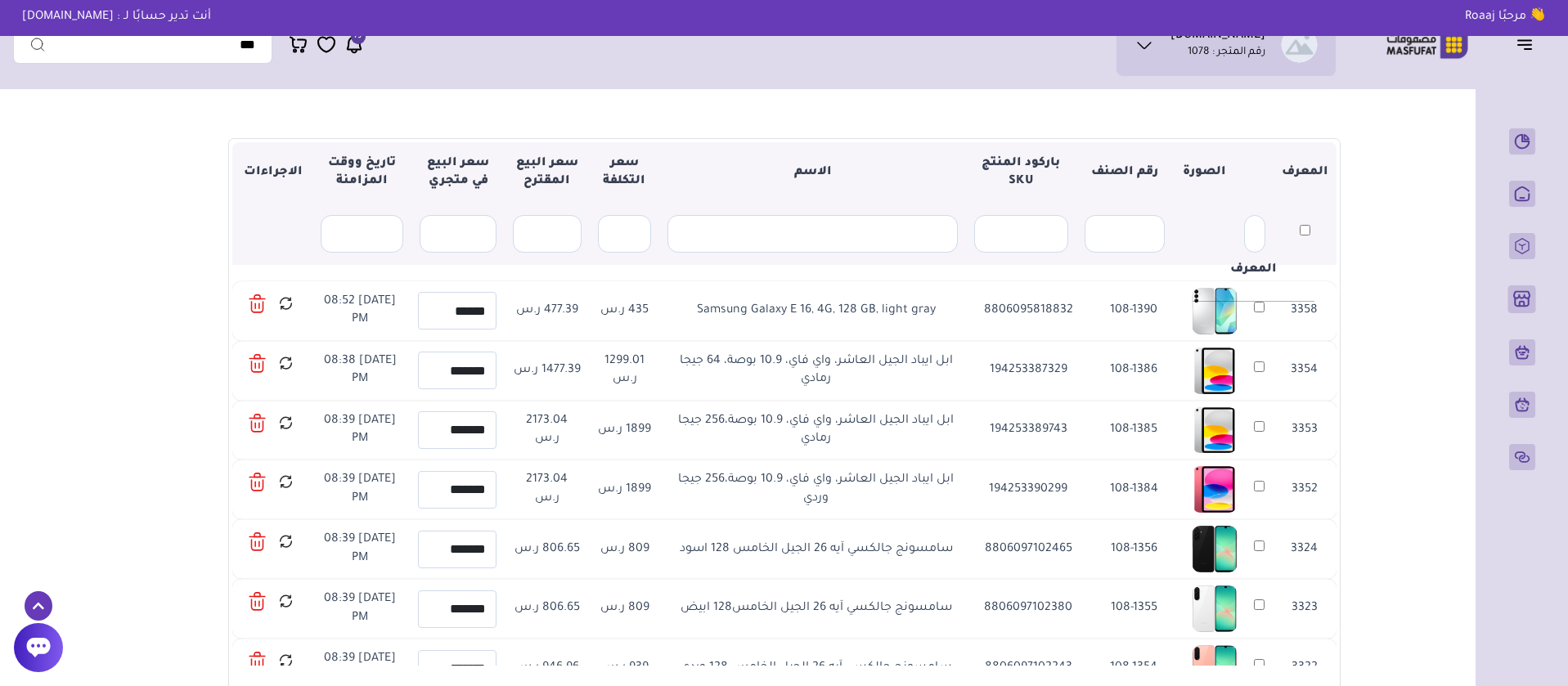 drag, startPoint x: 1221, startPoint y: 167, endPoint x: 1315, endPoint y: 177, distance: 94.53042 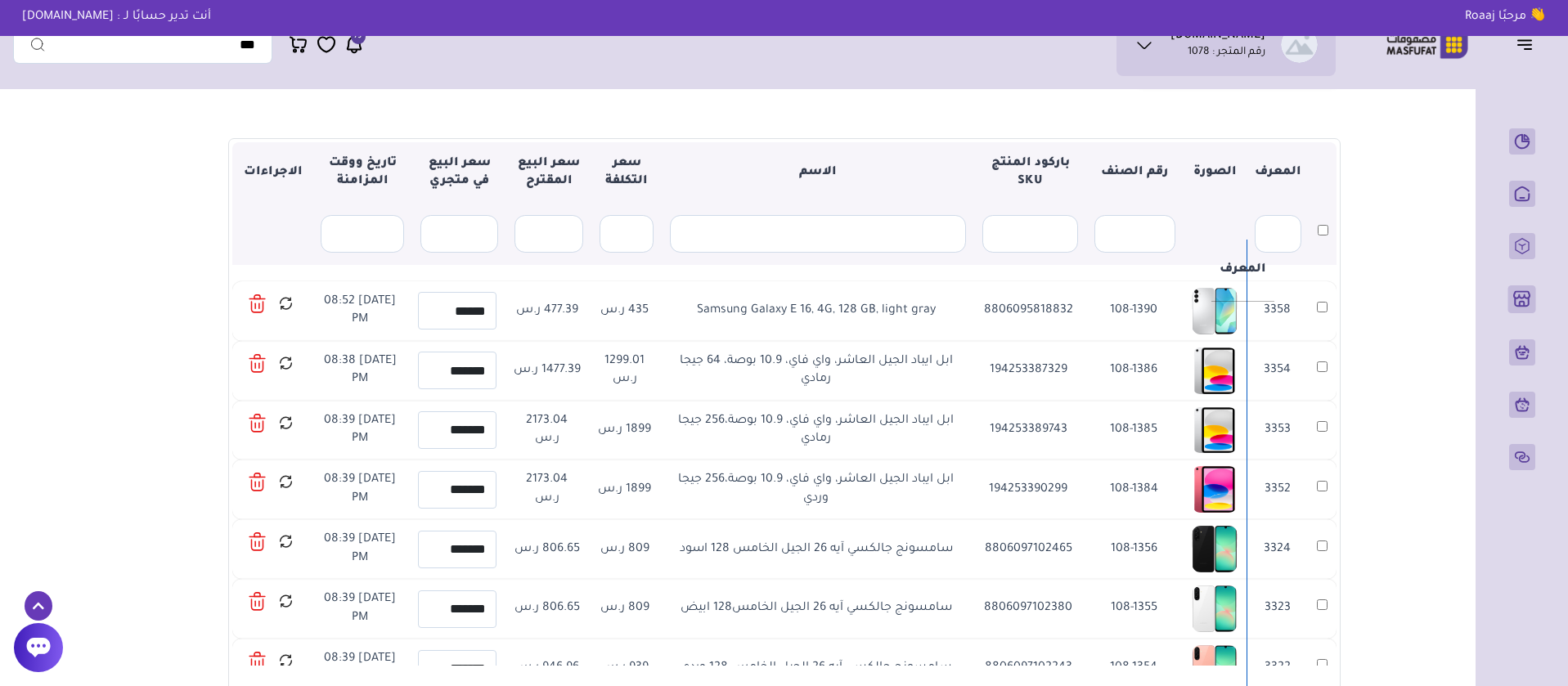 drag, startPoint x: 1296, startPoint y: 174, endPoint x: 1261, endPoint y: 174, distance: 35 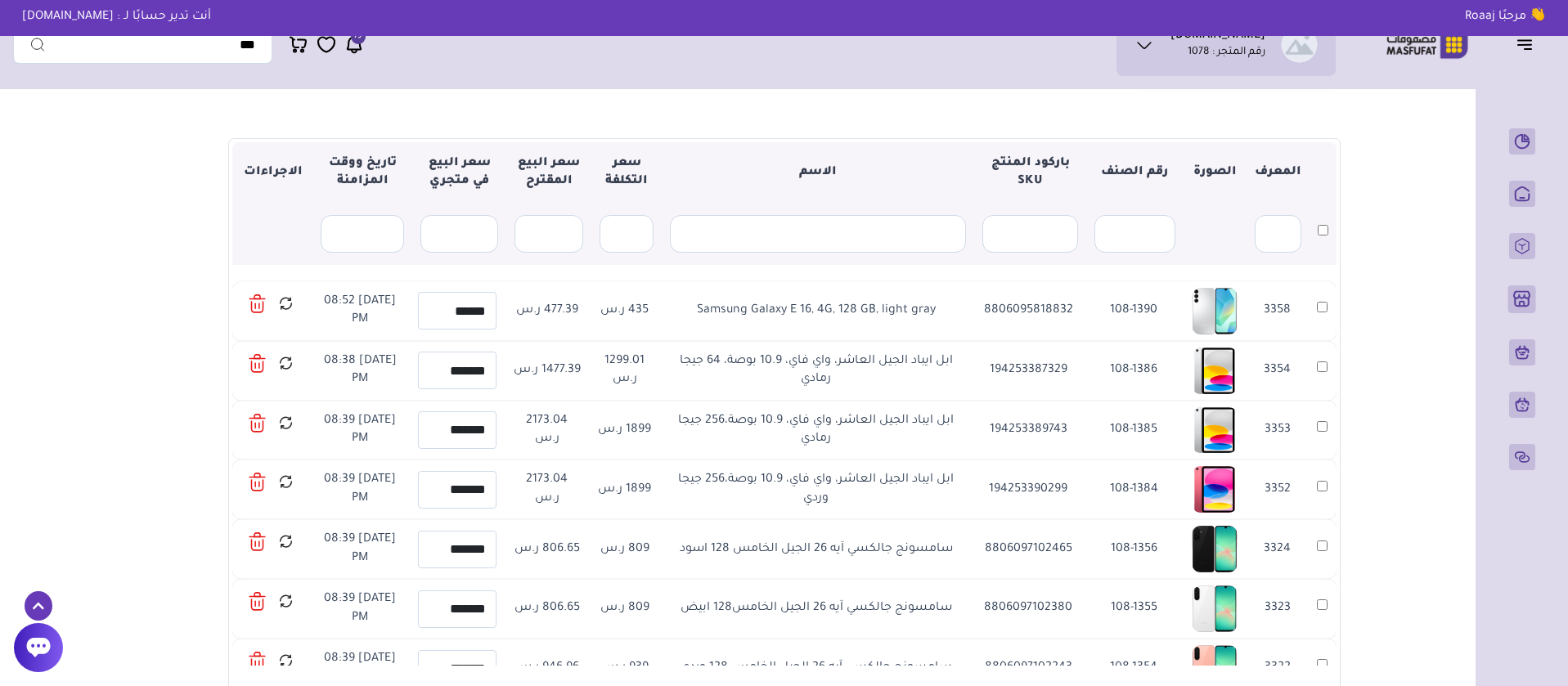 click on "المعرف" at bounding box center (1278, 173) 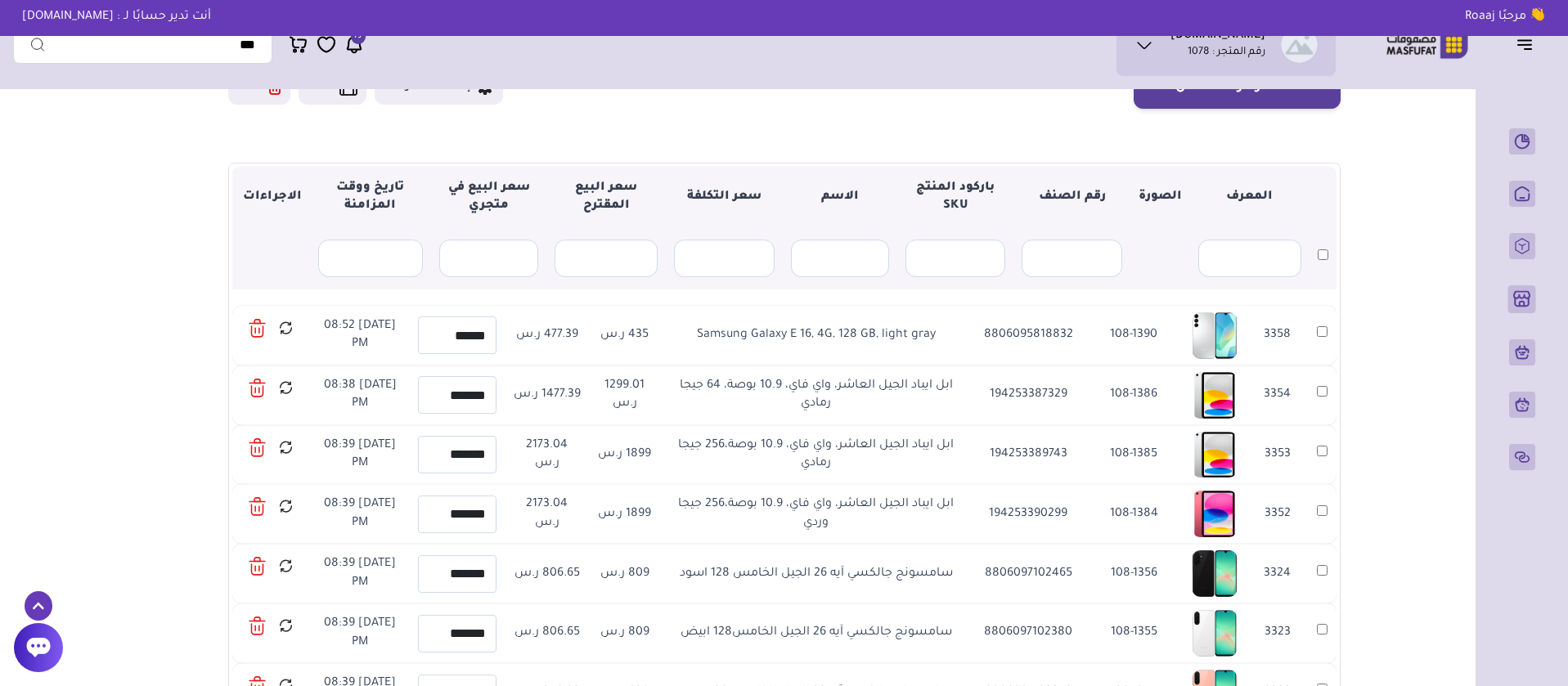 scroll, scrollTop: 579, scrollLeft: 0, axis: vertical 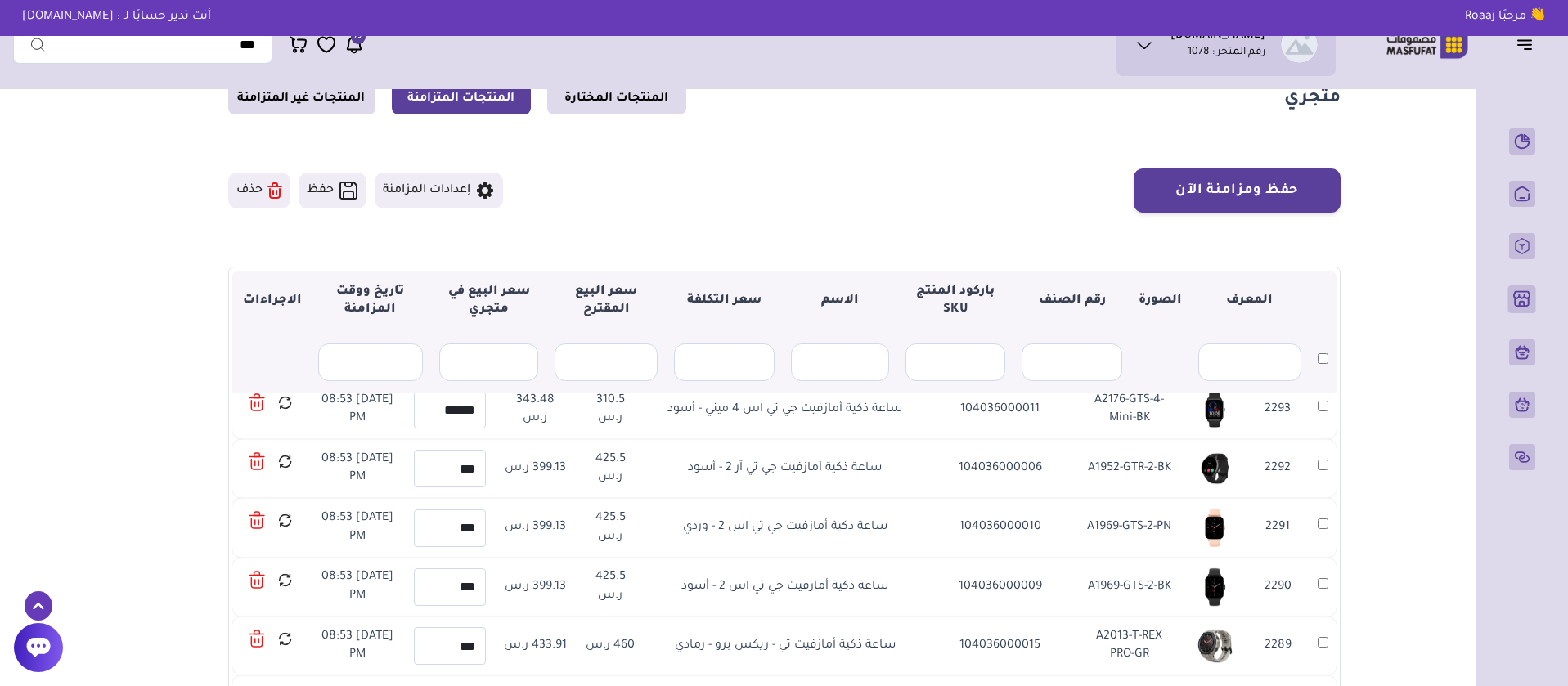 click on "المعرف" at bounding box center [1249, 301] 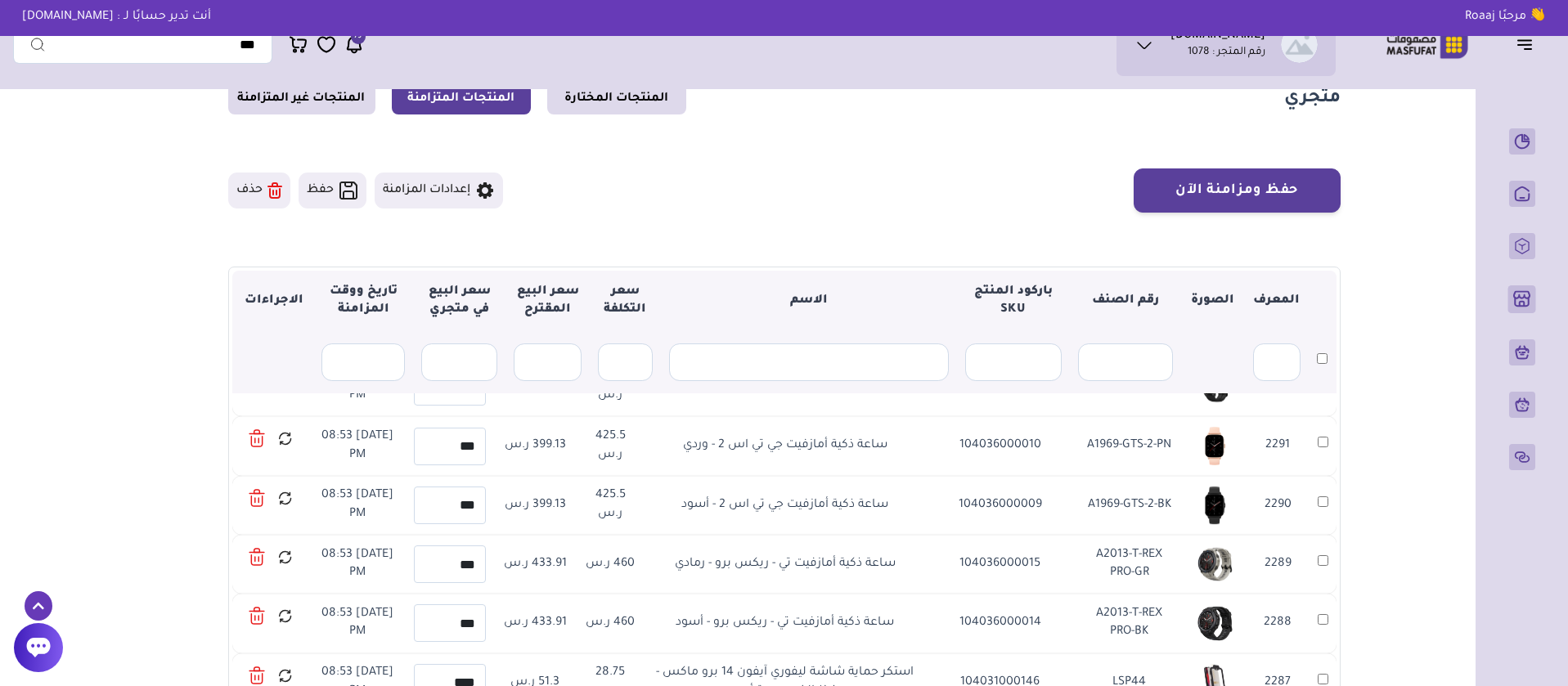click on "باركود المنتج SKU" at bounding box center [1013, 301] 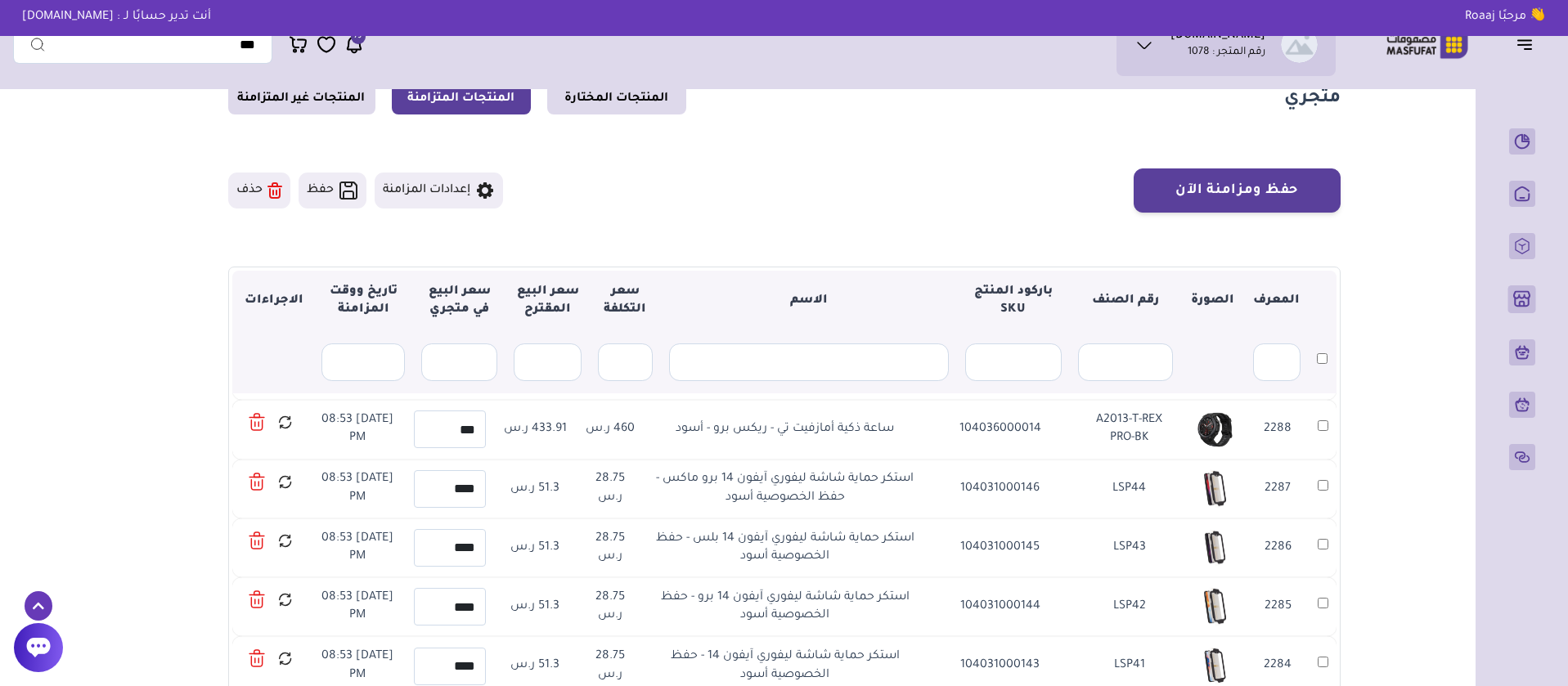 scroll, scrollTop: 4520, scrollLeft: 0, axis: vertical 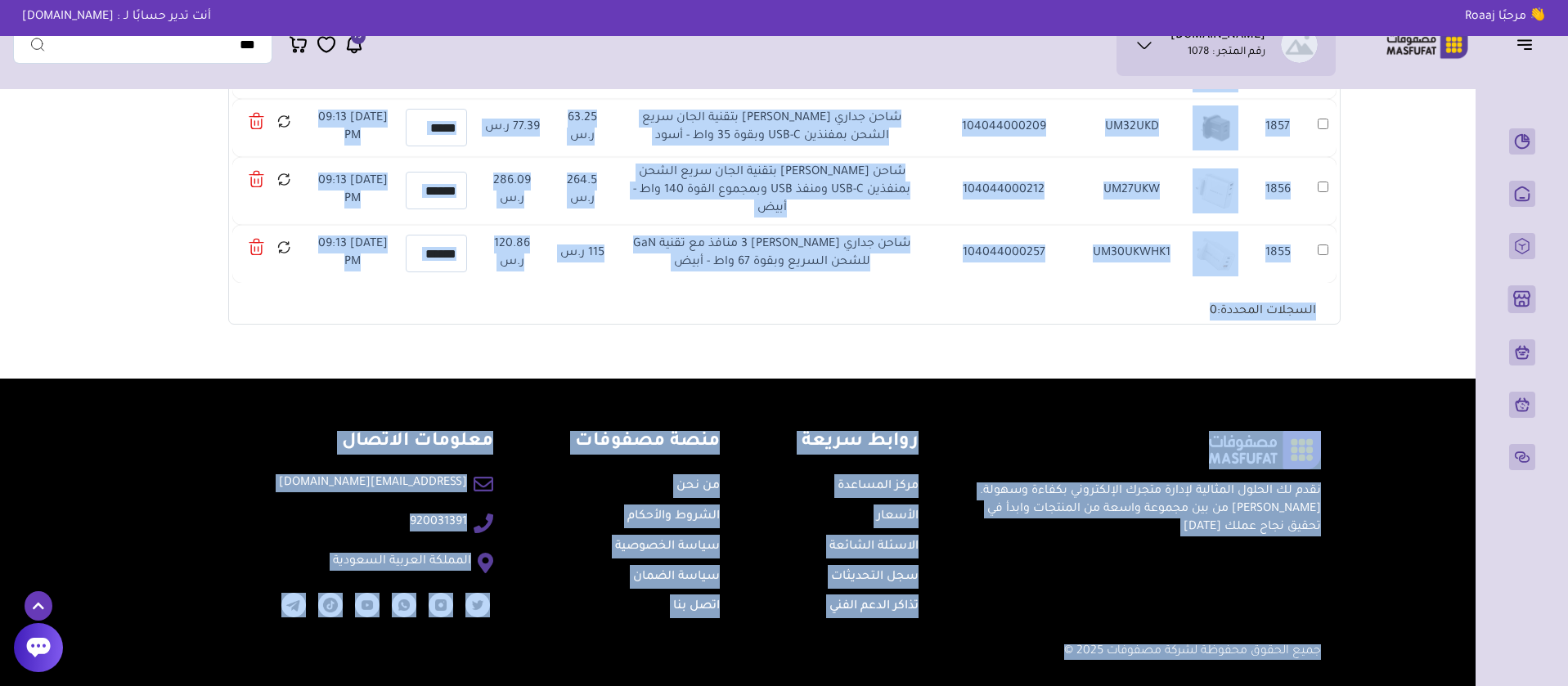 drag, startPoint x: 1292, startPoint y: 317, endPoint x: 330, endPoint y: 265, distance: 963.4044 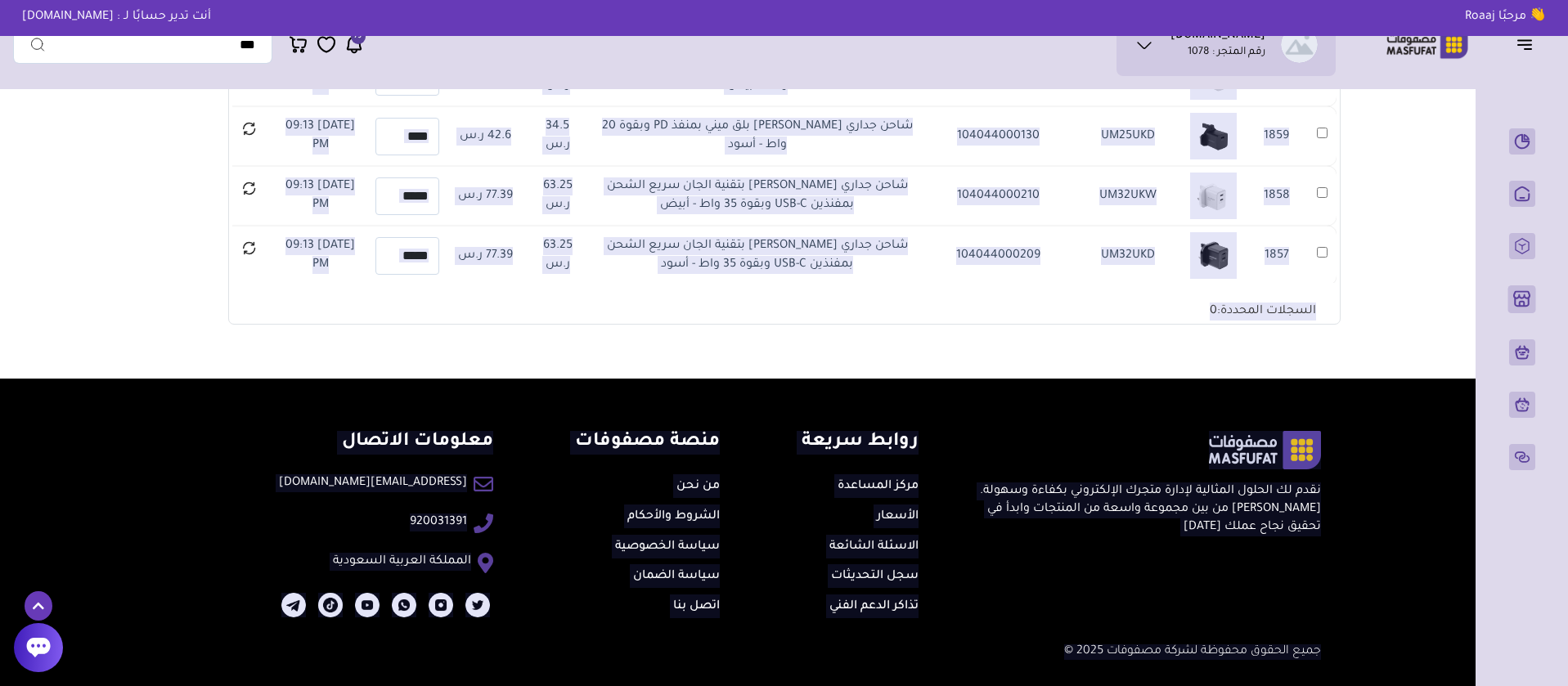 scroll, scrollTop: 579, scrollLeft: 0, axis: vertical 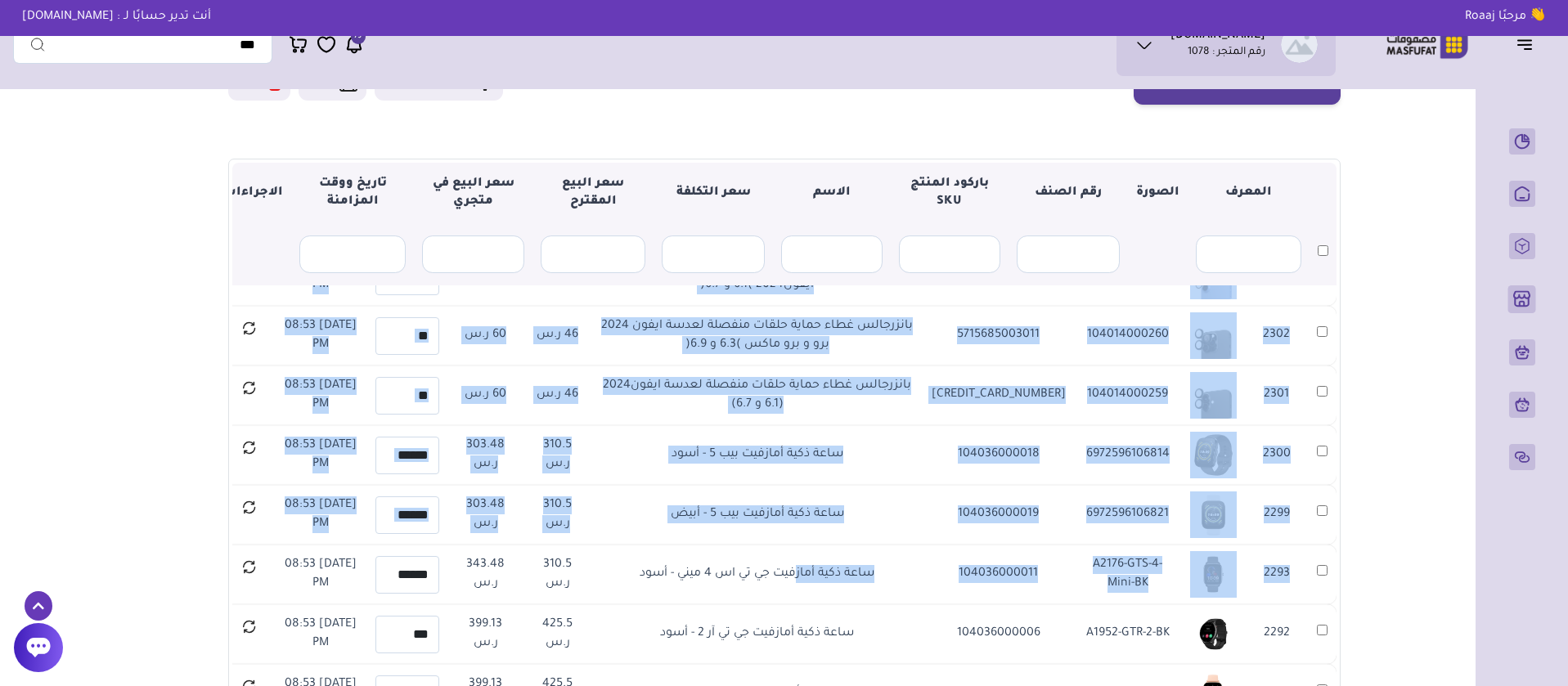 drag, startPoint x: 1291, startPoint y: 504, endPoint x: 330, endPoint y: 581, distance: 964.08 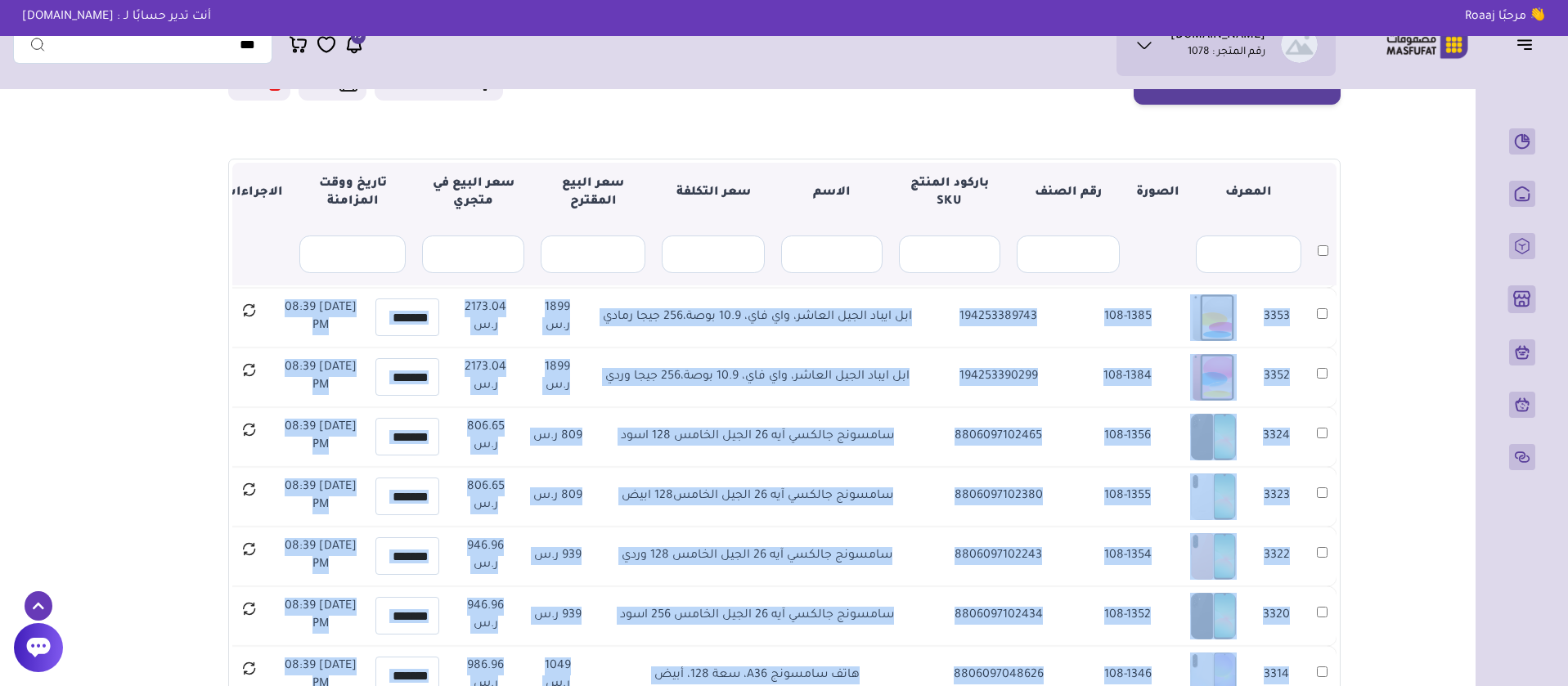 scroll, scrollTop: 0, scrollLeft: 0, axis: both 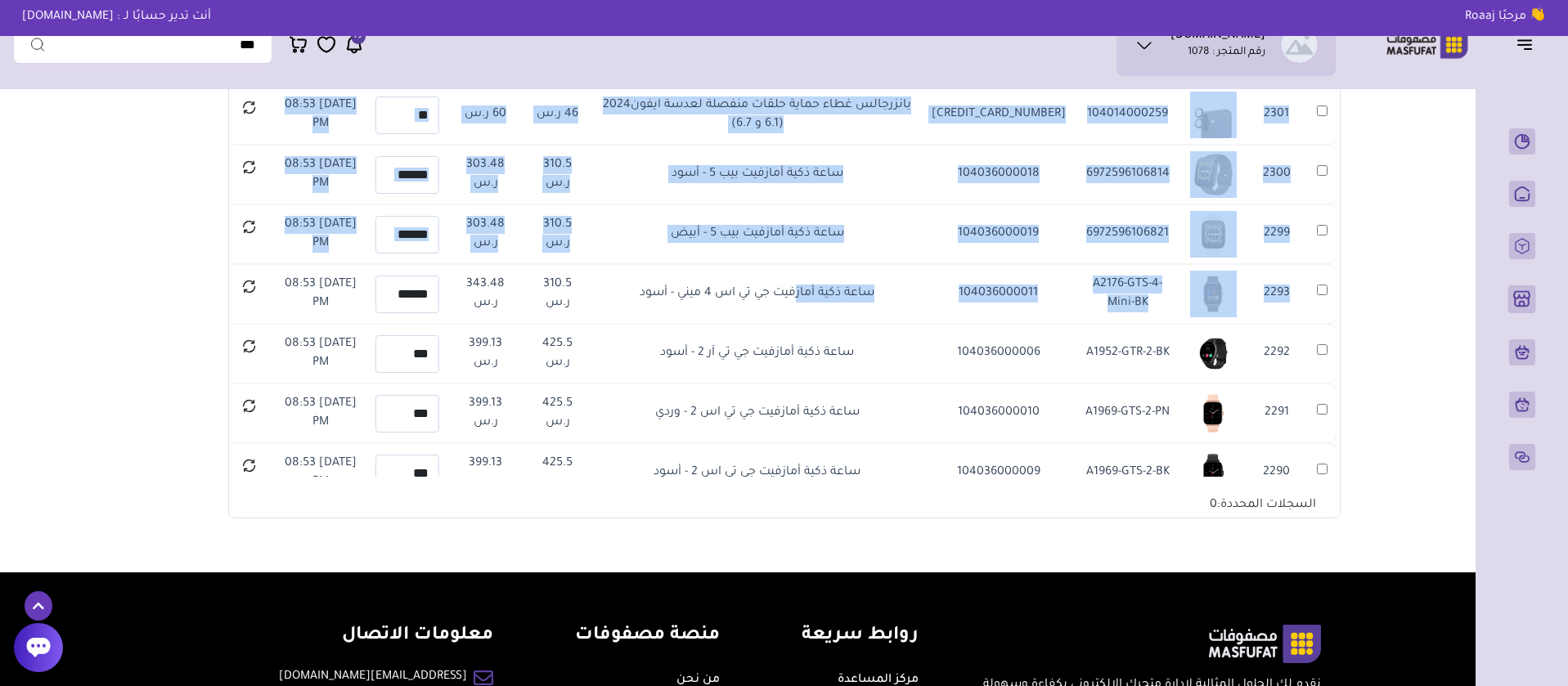 copy on "3358
108-1390
8806095818832
Samsung Galaxy E 16, 4G, 128 GB, light gray
435 ر.س
477.39 ر.س
477.39
2025/05/19 08:52 PM
3354 3354
108-1386
194253387329
ابل ايباد الجيل  العاشر، واي فاي، 10.9 بوصة، 64 جيجا رمادي
1299.01 ر.س
1477.39 ر.س
1477.39
2025/05/19 08:38 PM
3353 3353
108-1385
194253389743
ابل ايباد الجيل  العاشر، واي فاي، 10.9 بوصة،256 جيجا رمادي
1899 ر.س
2173.04 ر.س
2173.04
2025/05/19 08:39 PM
3352 3352
108-1384
194253390299
ابل ايباد الجيل  العاشر، واي فاي، 10.9 بوصة،256 جيجا وردي
1899 ر.س
2173.04 ر.س
2173.04
..." 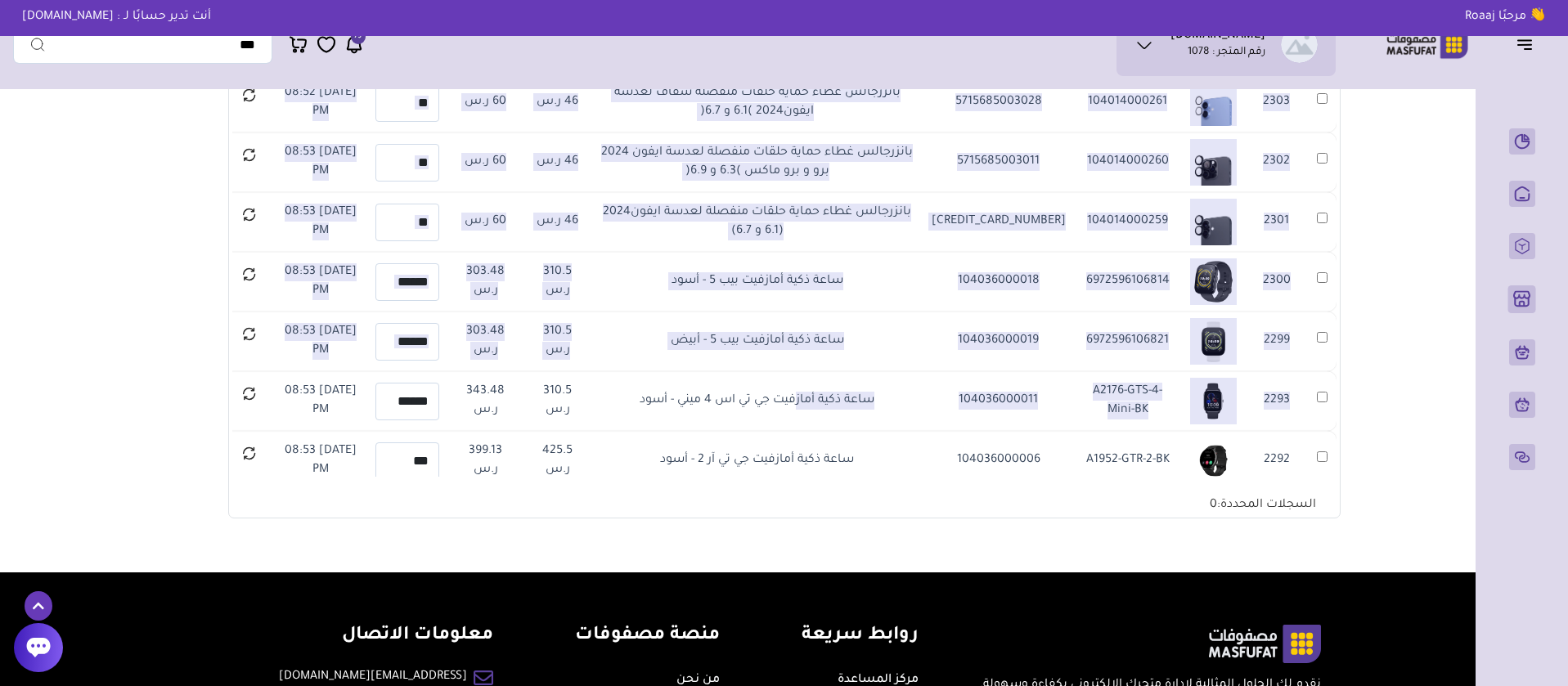 scroll, scrollTop: 2946, scrollLeft: 0, axis: vertical 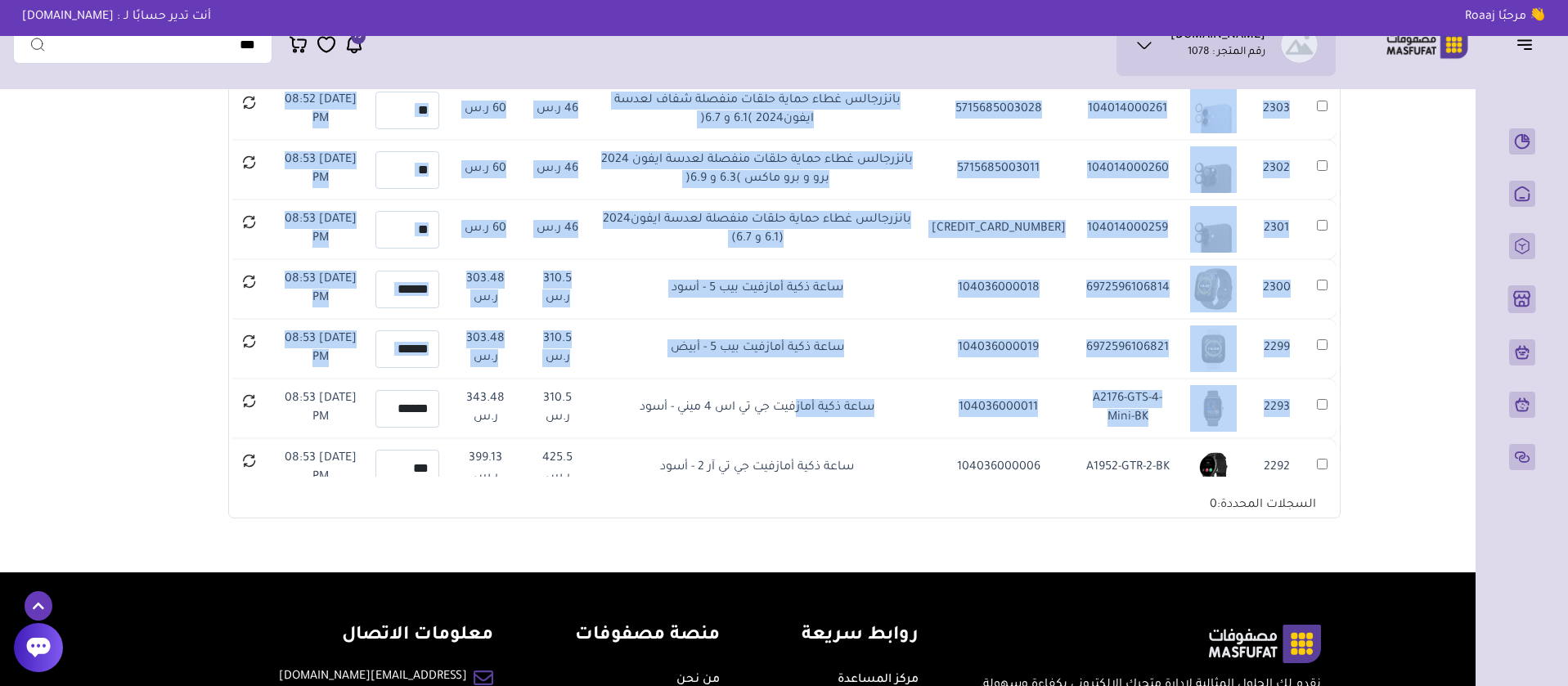 click on "متجري
المنتجات المختارة
المنتجات المتزامنة
المنتجات غير المتزامنة
حفظ ومزامنة الآن" at bounding box center [784, 142] 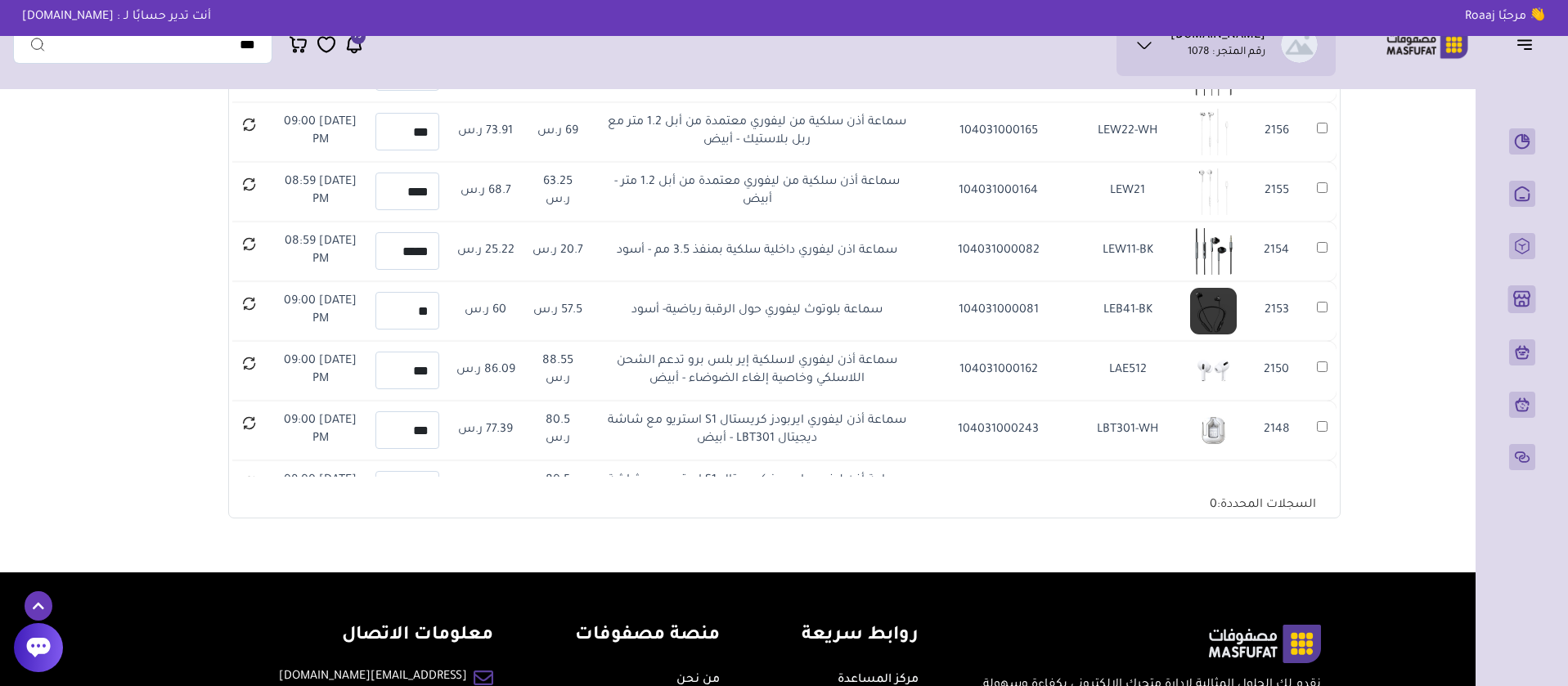 scroll, scrollTop: 11297, scrollLeft: 0, axis: vertical 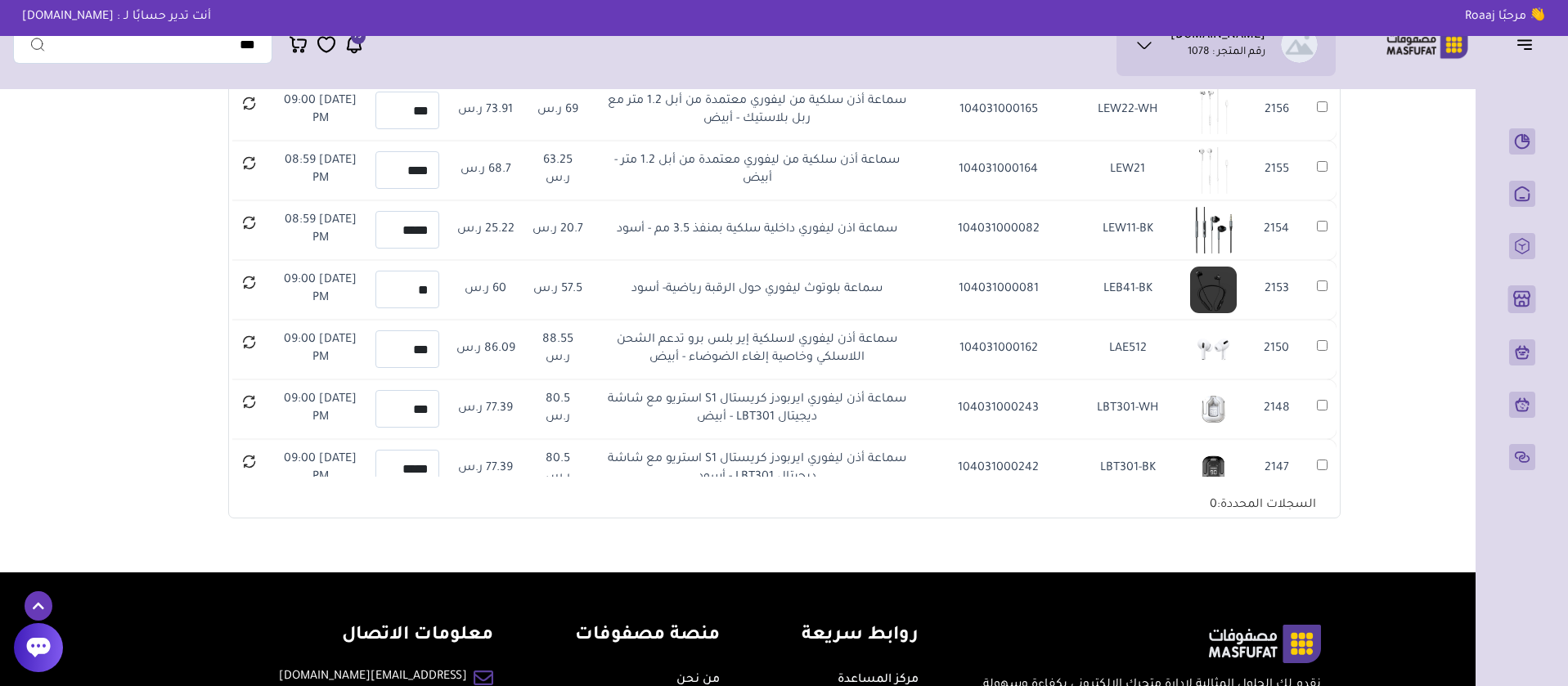drag, startPoint x: 1288, startPoint y: 468, endPoint x: 325, endPoint y: 366, distance: 968.3868 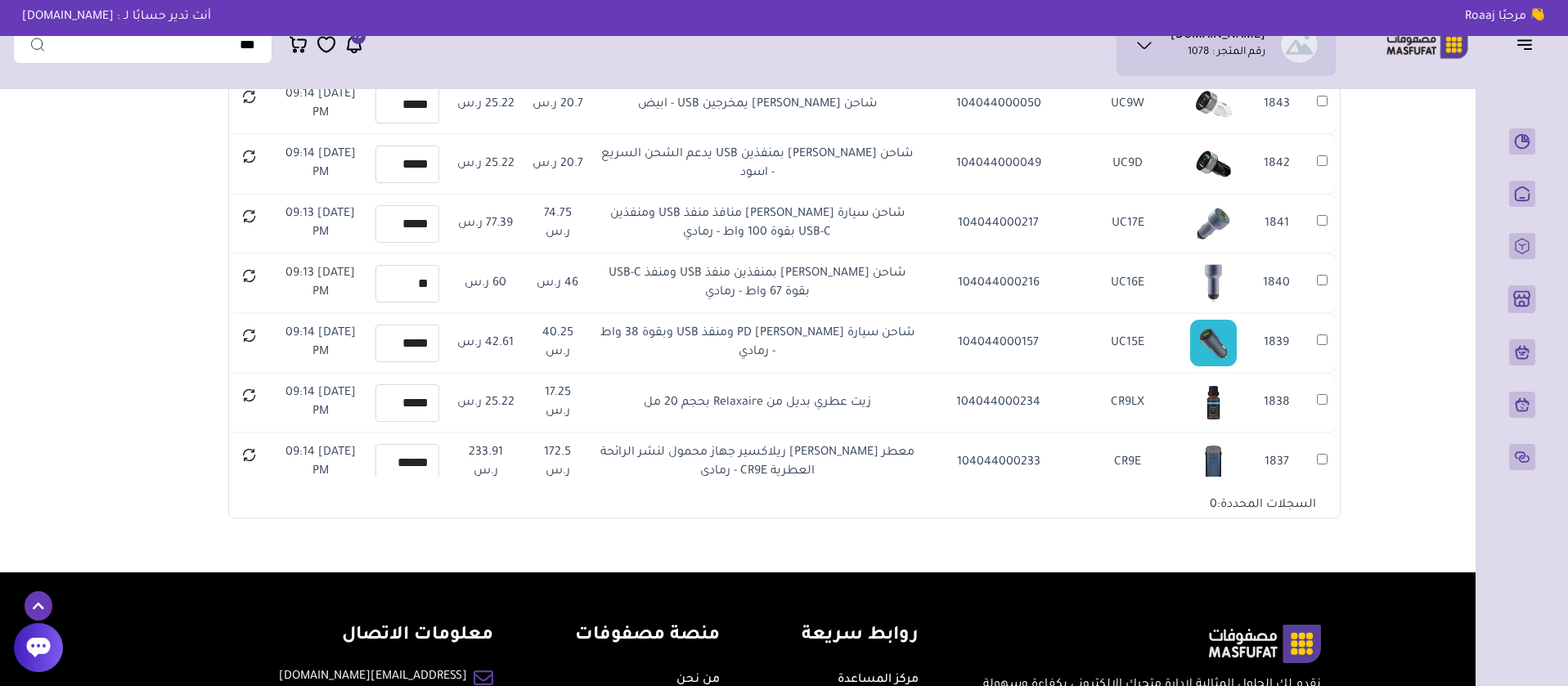 scroll, scrollTop: 28778, scrollLeft: 0, axis: vertical 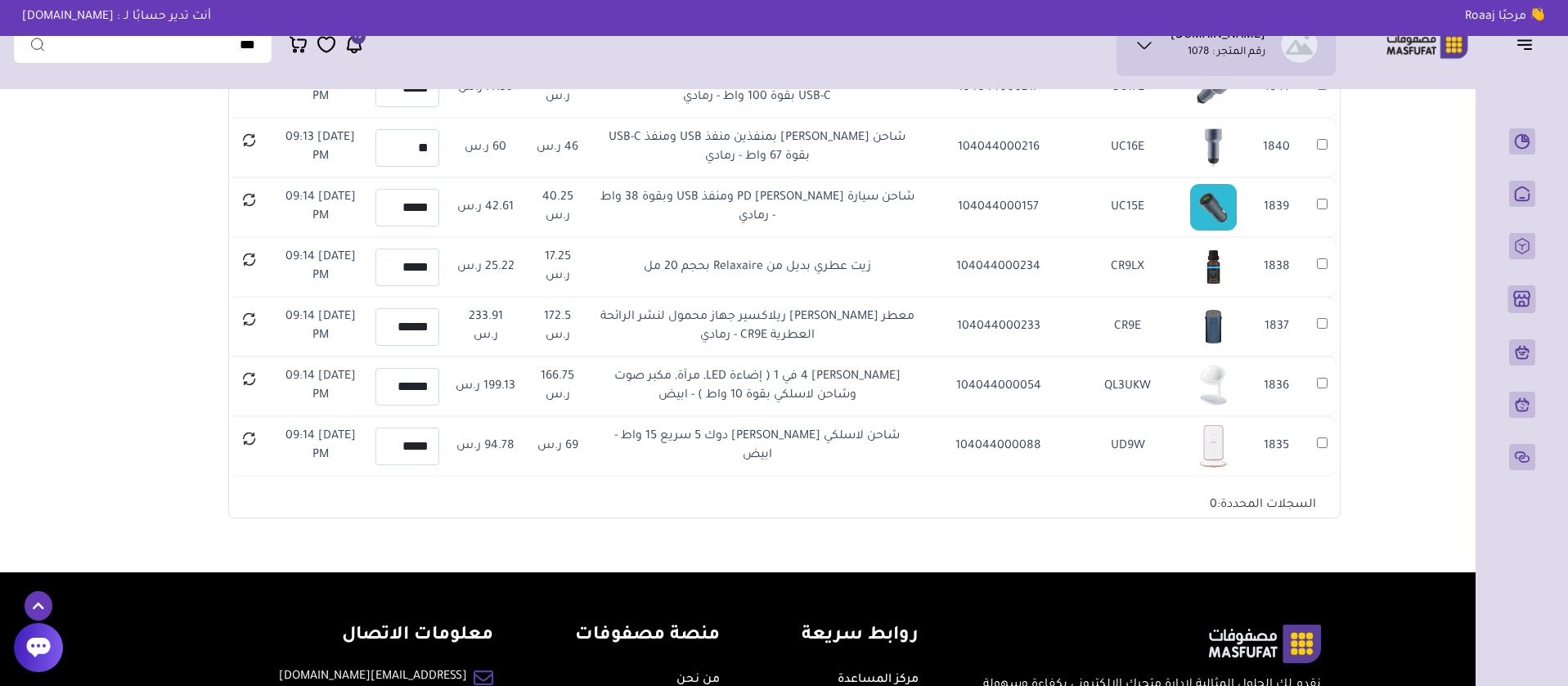drag, startPoint x: 1121, startPoint y: 472, endPoint x: 321, endPoint y: 448, distance: 800.35992 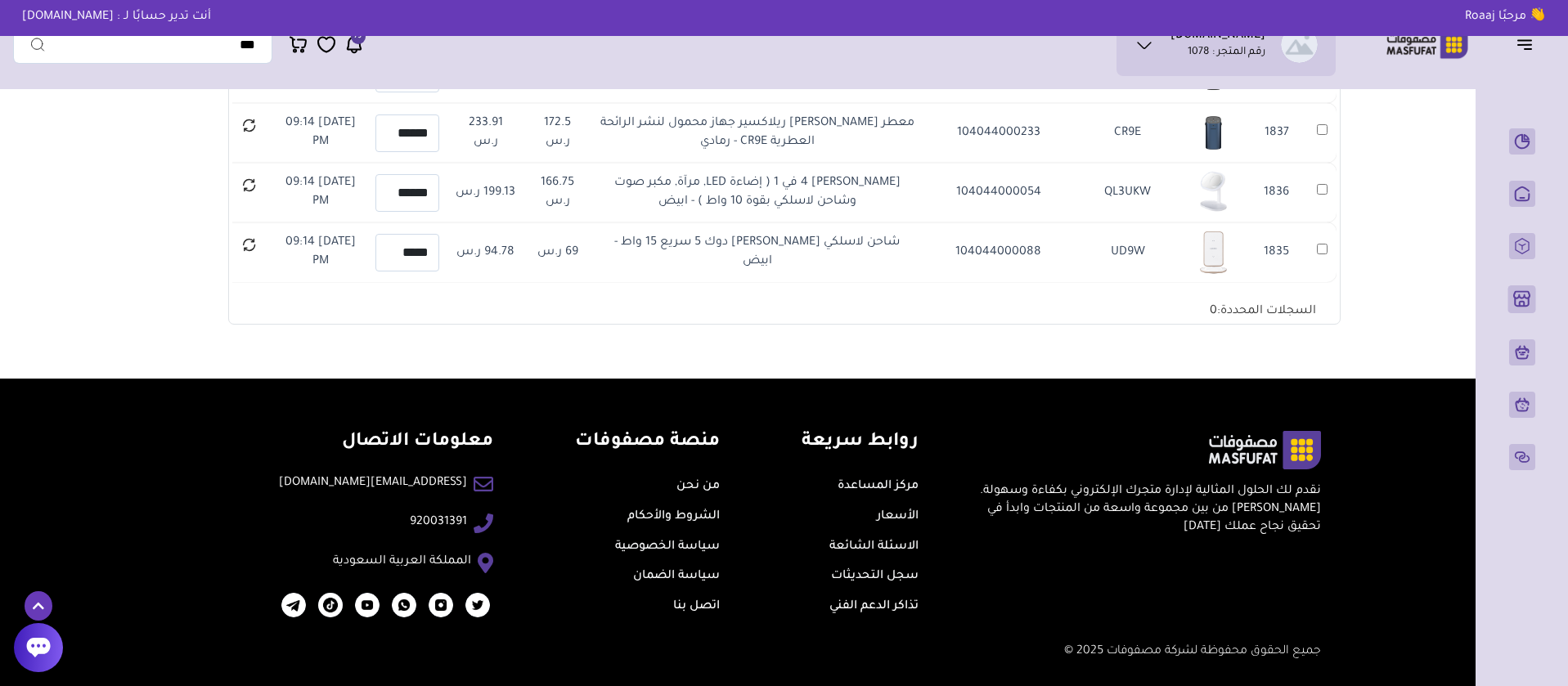 copy on "2148
LBT301-WH
104031000243
سماعة أذن ليفوري ايربودز كريستال S1 استريو مع شاشة  ديجيتال LBT301 - أبيض
80.5 ر.س
77.39 ر.س
100
2025/05/19 09:00 PM
2147
2147
LBT301-BK
104031000242
سماعة أذن ليفوري ايربودز كريستال S1 استريو مع شاشة  ديجيتال LBT301 - أسود
80.5 ر.س
77.39 ر.س
77.39
2025/05/19 09:00 PM
2146
2146
104031000245
6285906001632
قلم ذكي ليفوري متوافق مع جميع شاشات اللمس LTP12 - أبيض
92 ر.س
94.78 ر.س
100
2025/05/19 09:00 PM
2145
2145
104031000244
6285906001625
..." 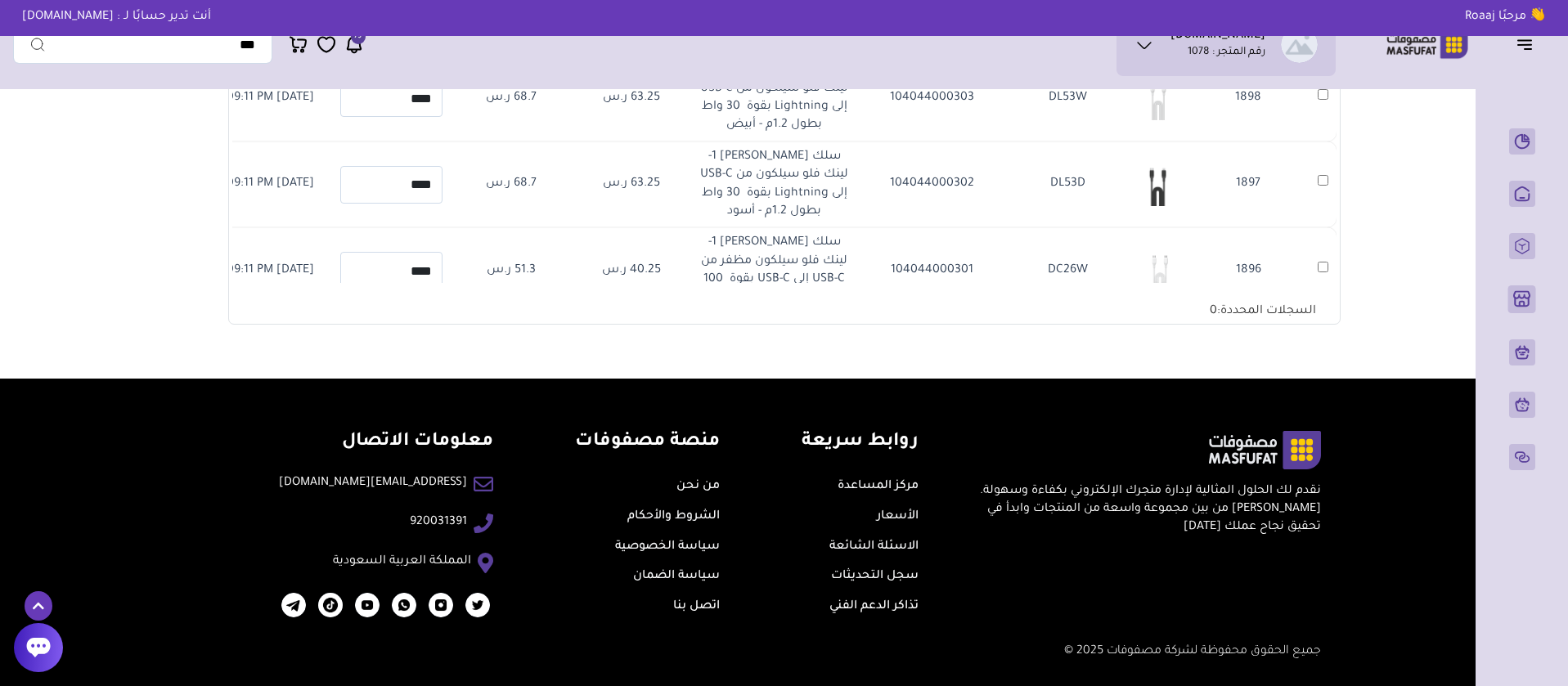 scroll, scrollTop: 321, scrollLeft: 0, axis: vertical 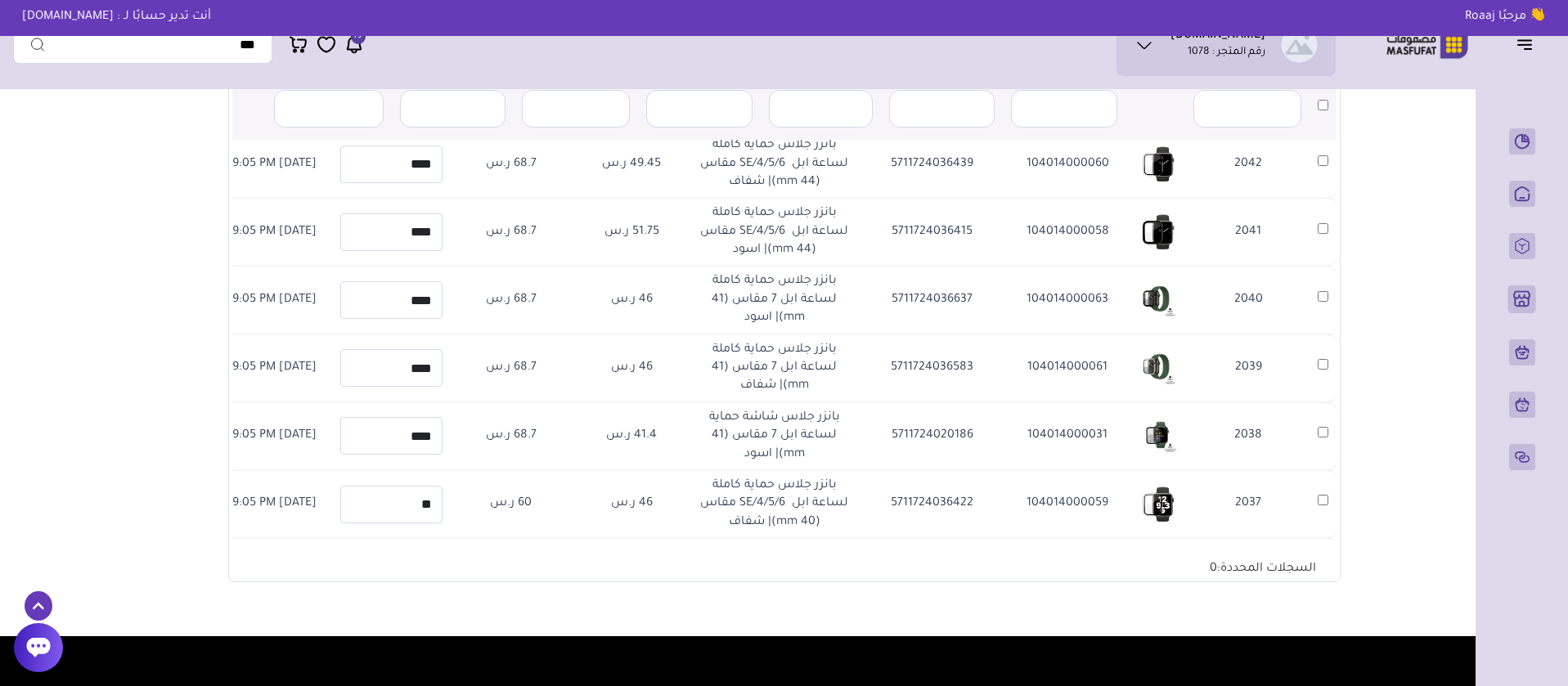 drag, startPoint x: 1268, startPoint y: 435, endPoint x: 326, endPoint y: 433, distance: 942.0021 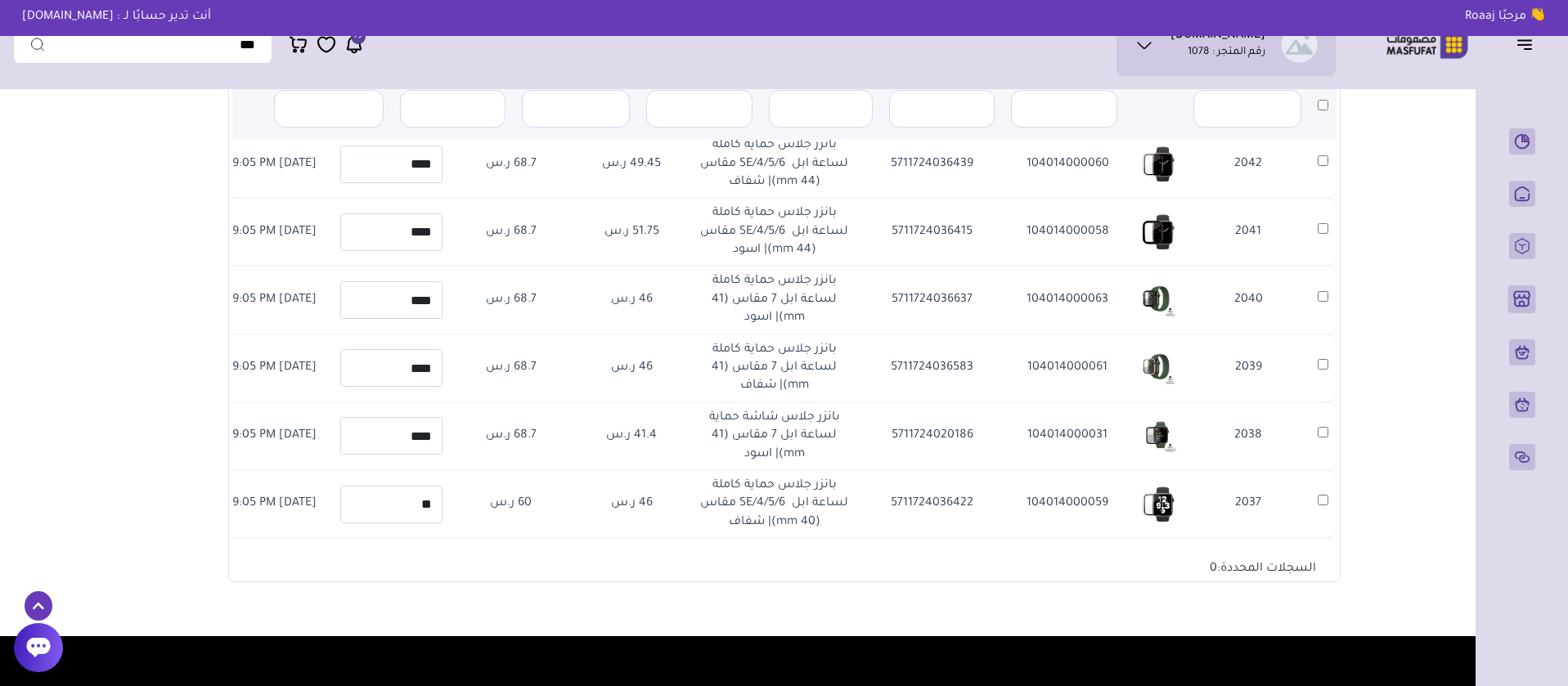 copy on "2148
LBT301-WH
104031000243
سماعة أذن ليفوري ايربودز كريستال S1 استريو مع شاشة  ديجيتال LBT301 - أبيض
80.5 ر.س
77.39 ر.س
100
2025/05/19 09:00 PM
2147
2147
LBT301-BK
104031000242
سماعة أذن ليفوري ايربودز كريستال S1 استريو مع شاشة  ديجيتال LBT301 - أسود
80.5 ر.س
77.39 ر.س
77.39
2025/05/19 09:00 PM
2146
2146
104031000245
6285906001632
قلم ذكي ليفوري متوافق مع جميع شاشات اللمس LTP12 - أبيض
92 ر.س
94.78 ر.س
100
2025/05/19 09:00 PM
2145
2145
104031000244
6285906001625
..." 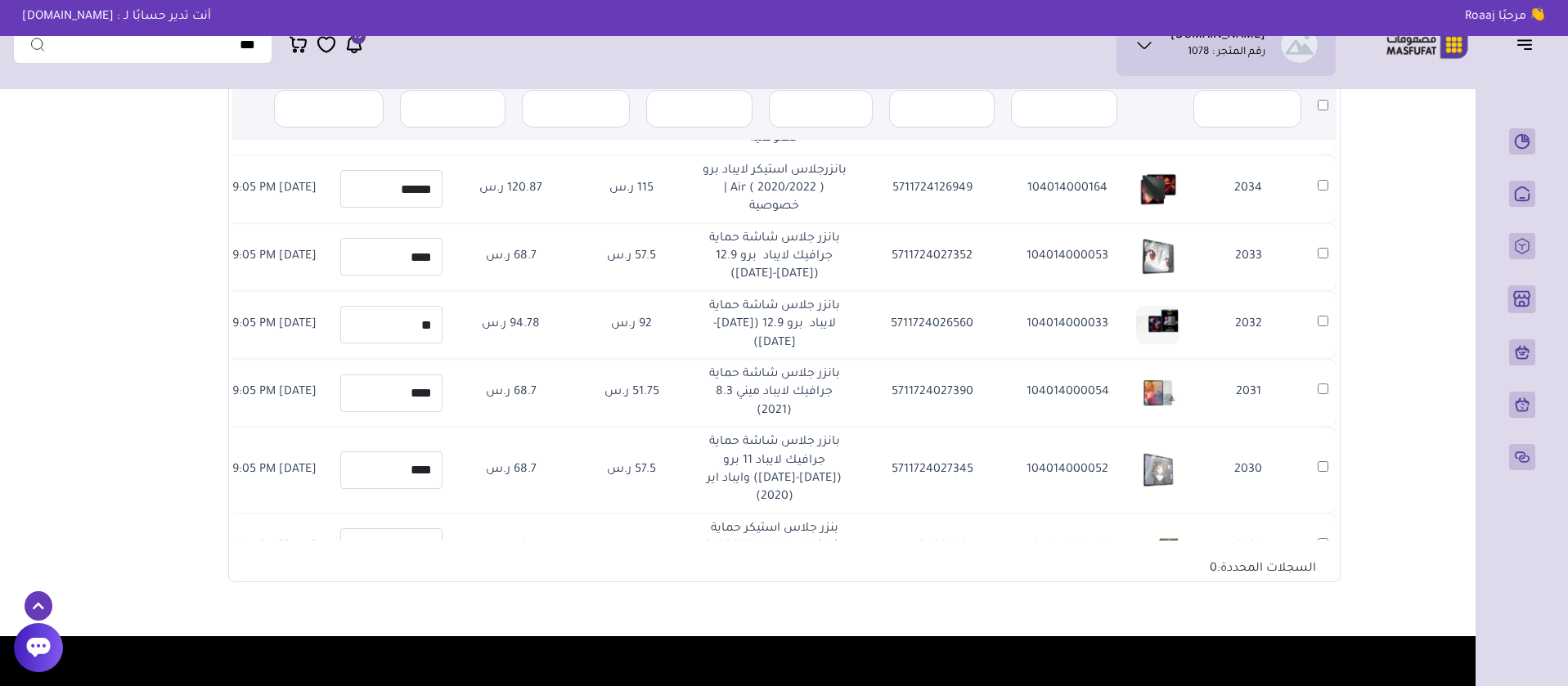 drag, startPoint x: 1264, startPoint y: 491, endPoint x: 1170, endPoint y: 316, distance: 198.64793 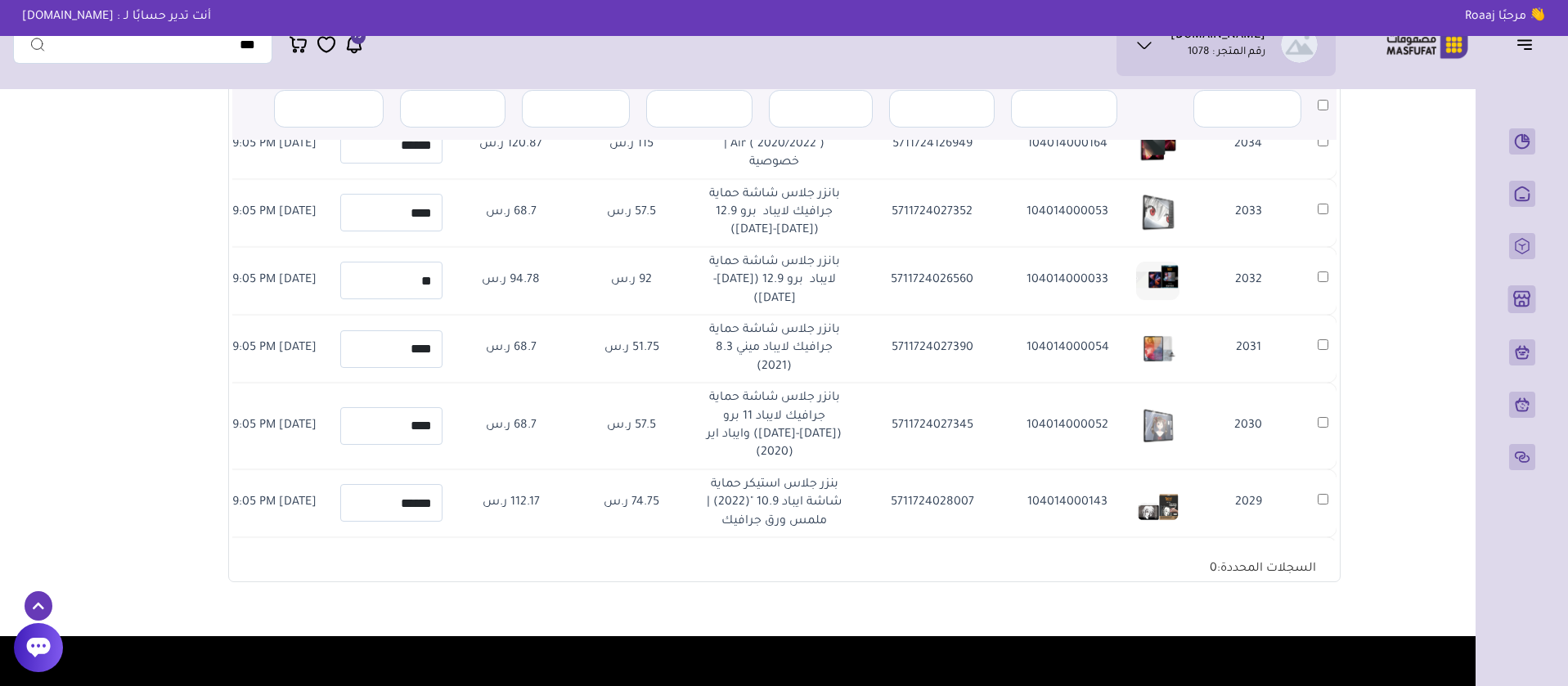 scroll, scrollTop: 110, scrollLeft: 0, axis: vertical 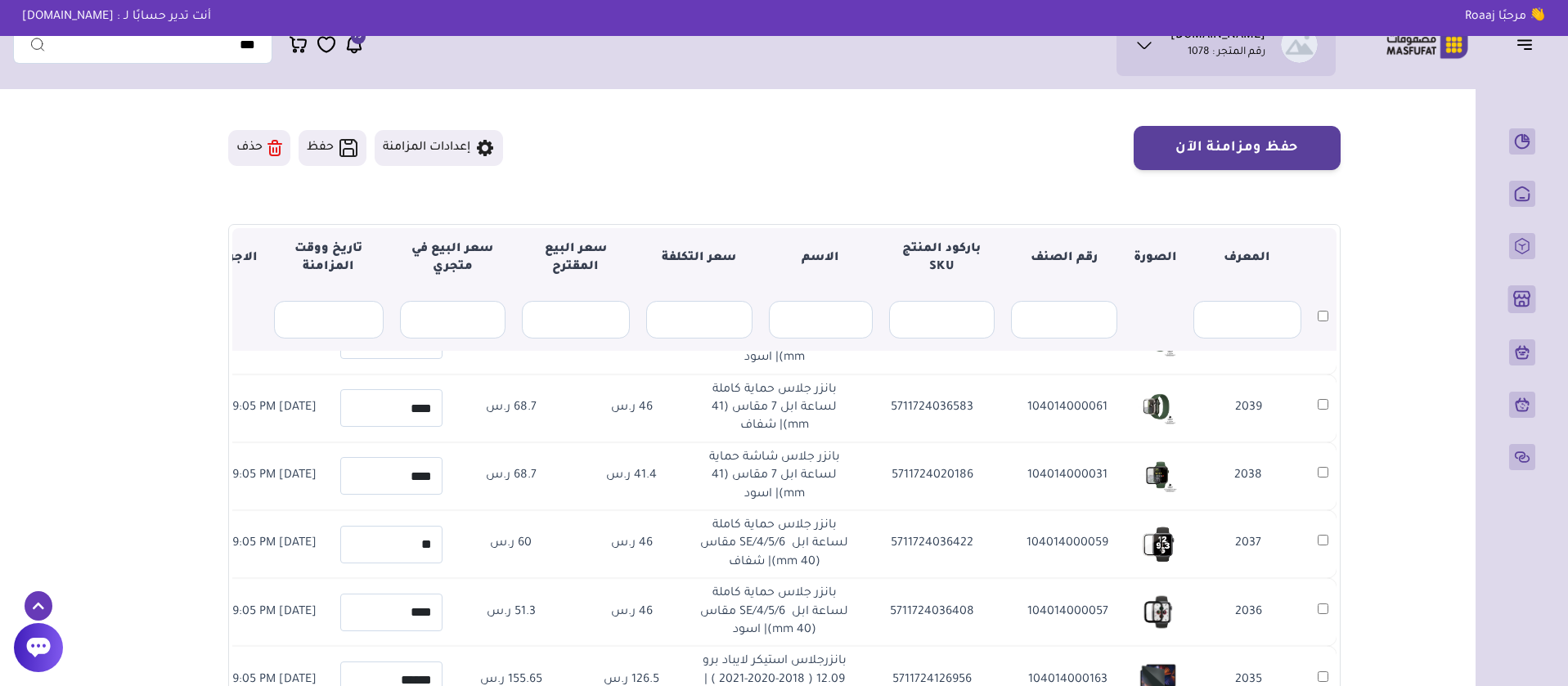 click on "2099" at bounding box center (1248, -3497) 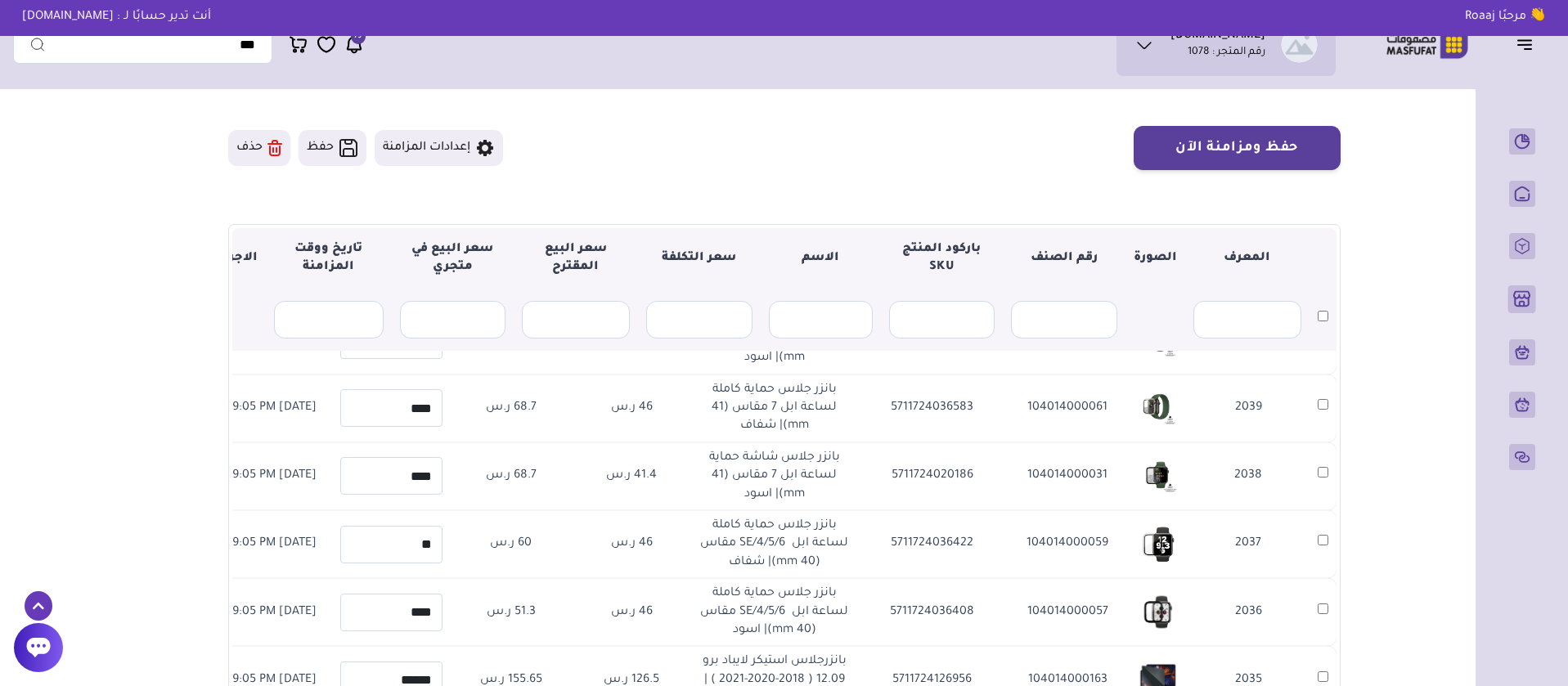 scroll, scrollTop: 157, scrollLeft: 0, axis: vertical 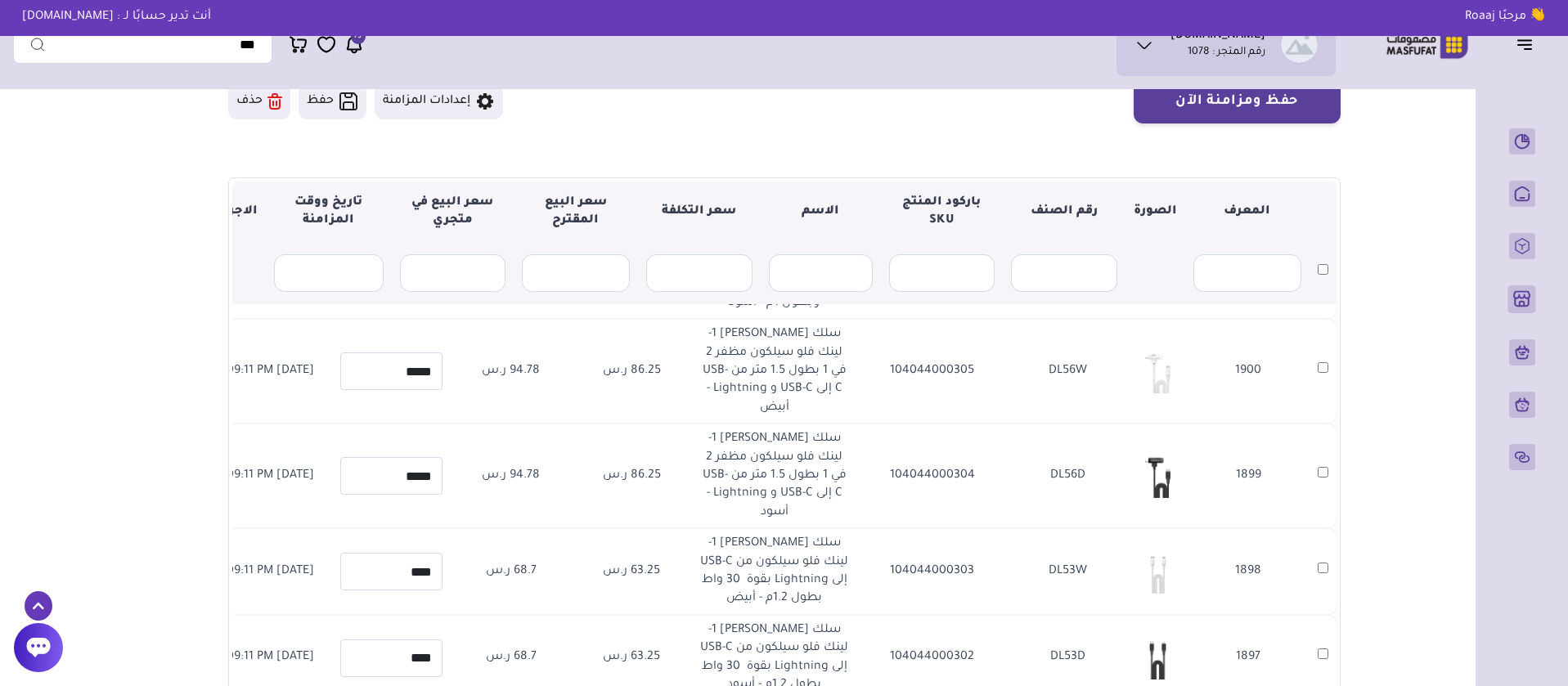 drag, startPoint x: 1264, startPoint y: 530, endPoint x: 308, endPoint y: 459, distance: 958.6329 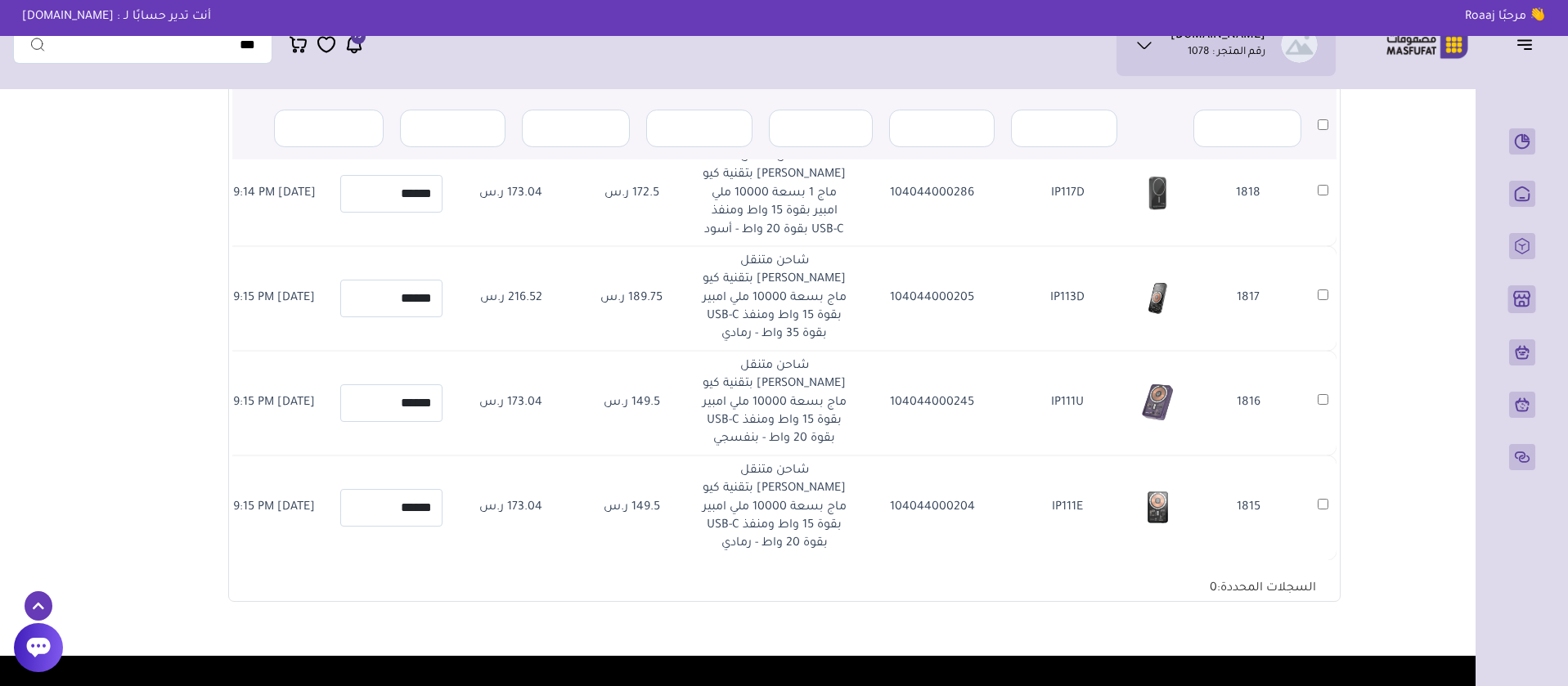 scroll, scrollTop: 45396, scrollLeft: 0, axis: vertical 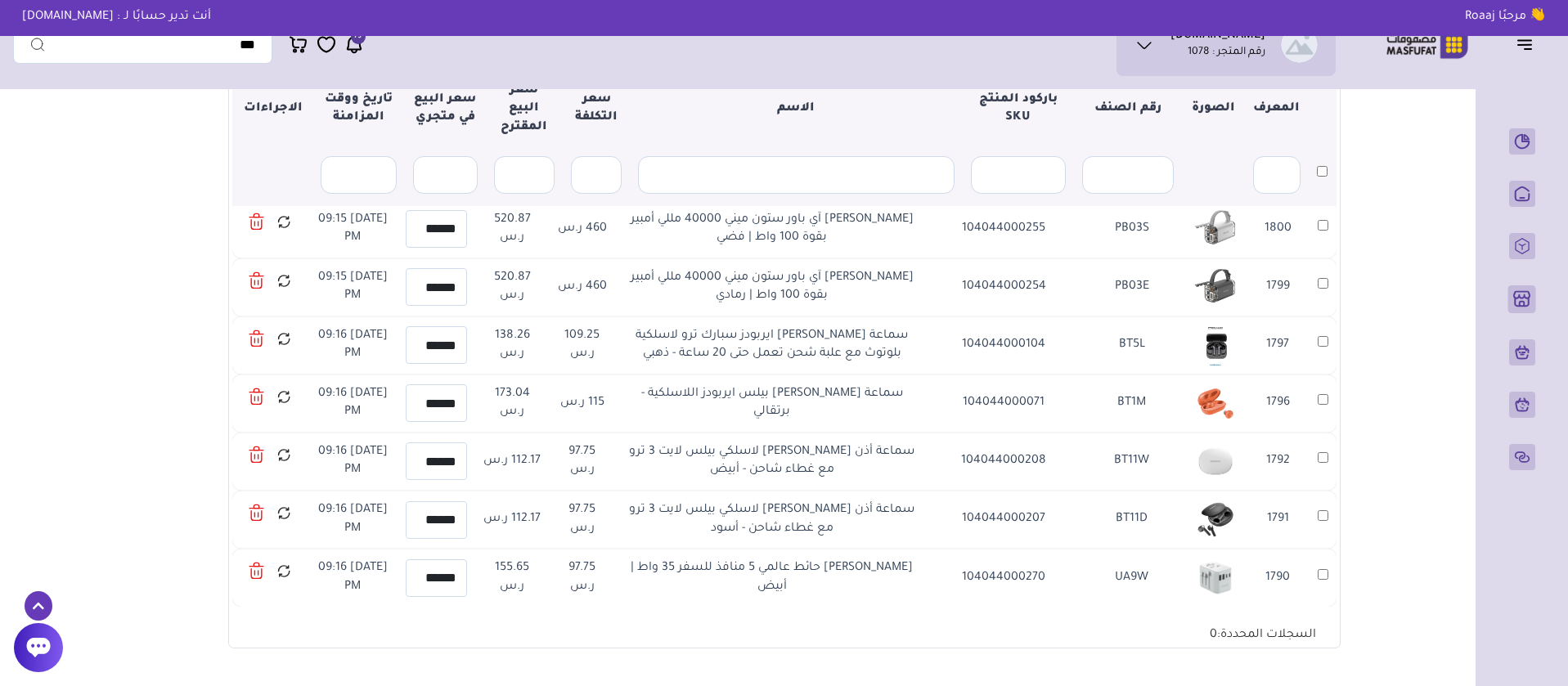 click on "متجري
المنتجات المختارة
المنتجات المتزامنة
المنتجات غير المتزامنة
حفظ ومزامنة الآن" at bounding box center [784, 267] 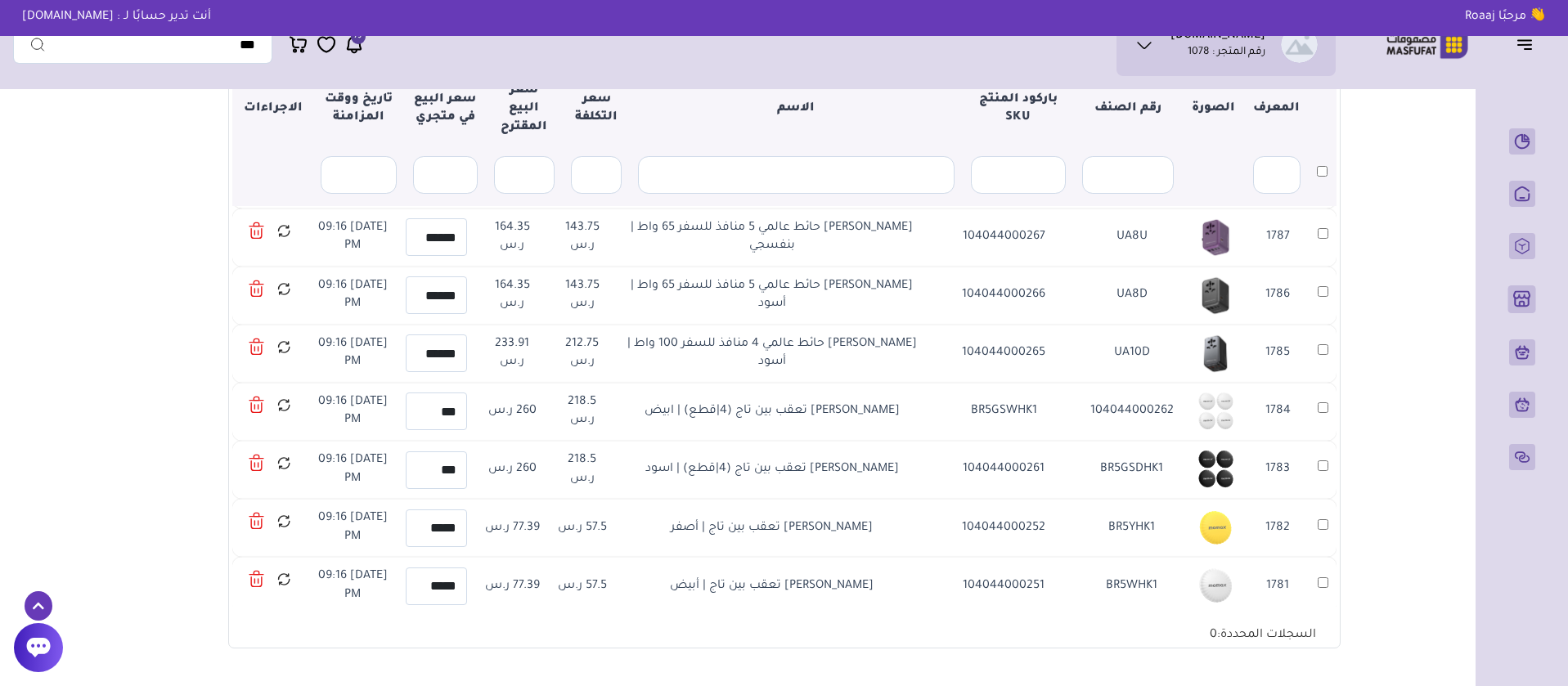 scroll, scrollTop: 30192, scrollLeft: 0, axis: vertical 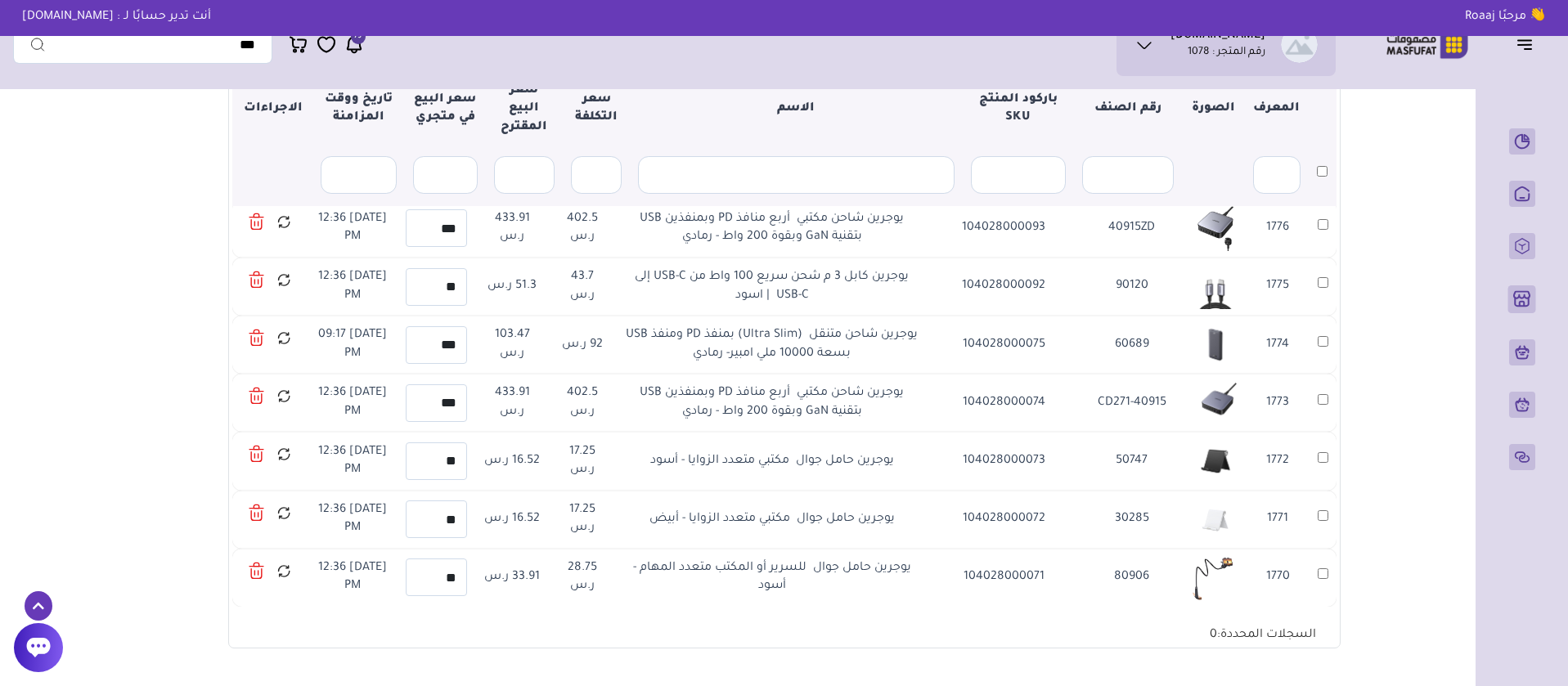 drag, startPoint x: 1287, startPoint y: 356, endPoint x: 330, endPoint y: 574, distance: 981.5157 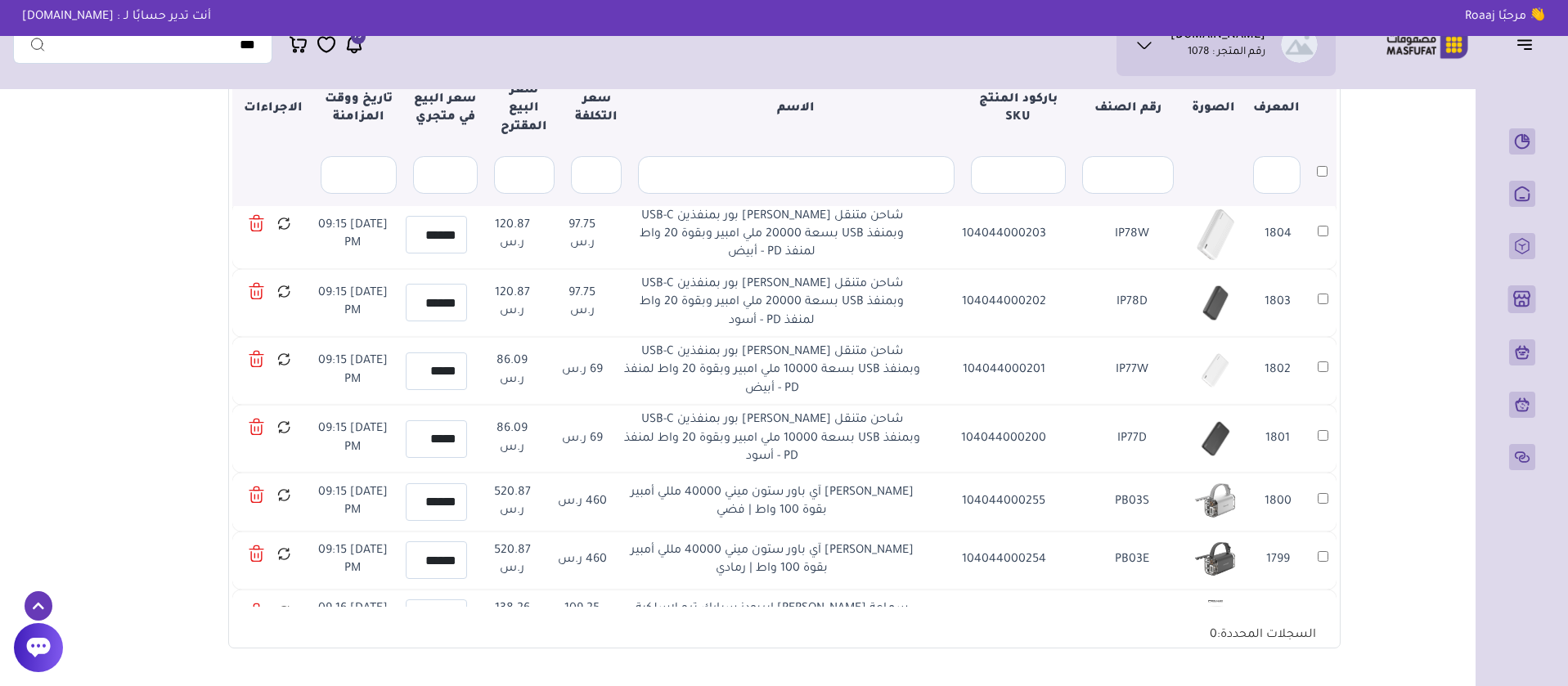 scroll, scrollTop: 30166, scrollLeft: 0, axis: vertical 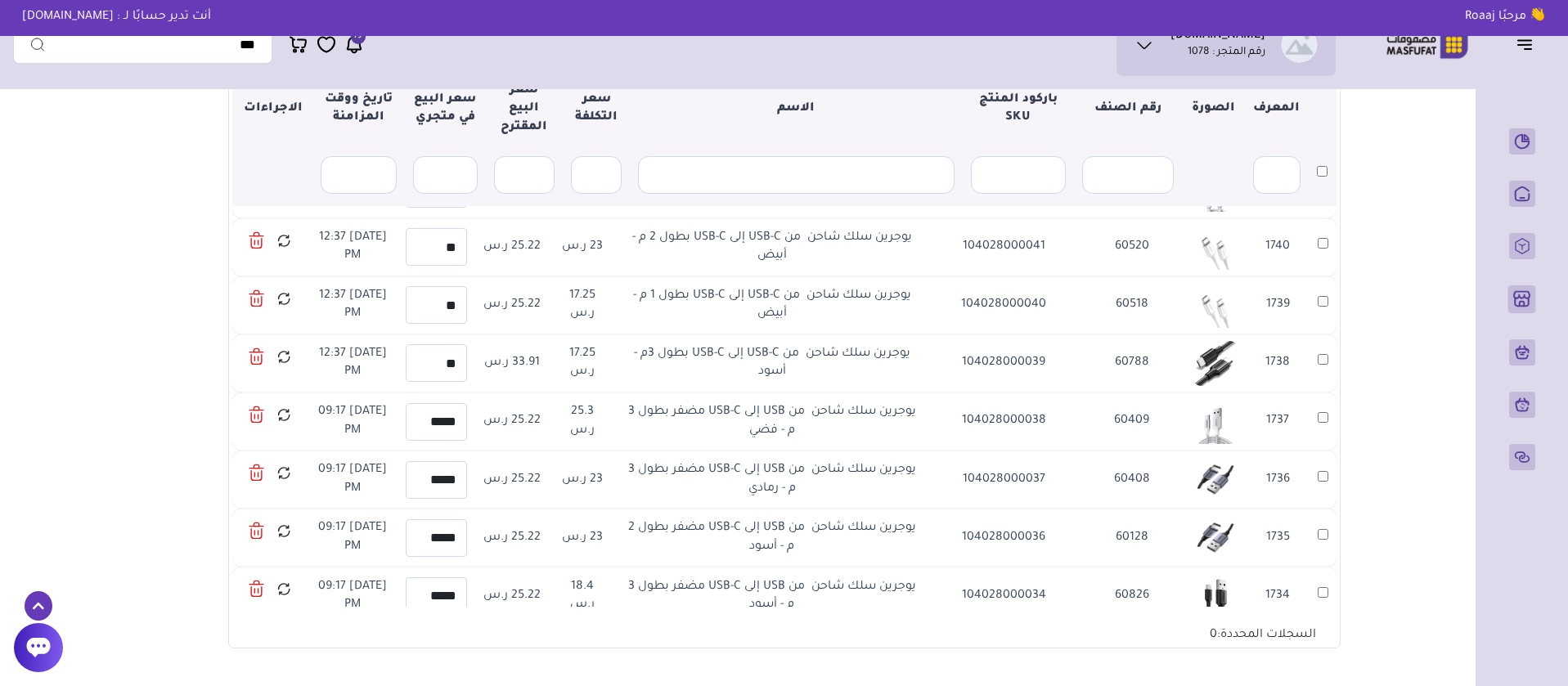 drag, startPoint x: 965, startPoint y: 563, endPoint x: 334, endPoint y: 570, distance: 631.03883 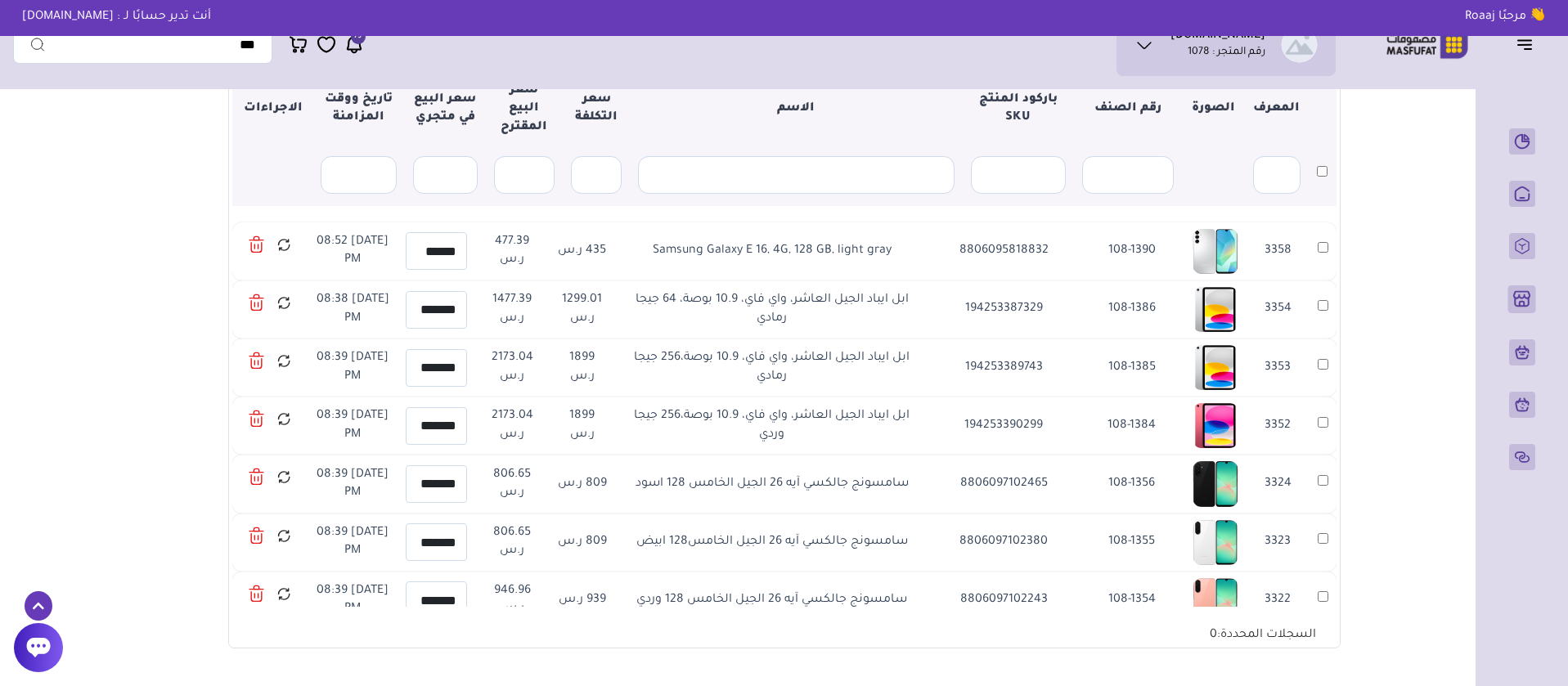 scroll, scrollTop: 265, scrollLeft: 0, axis: vertical 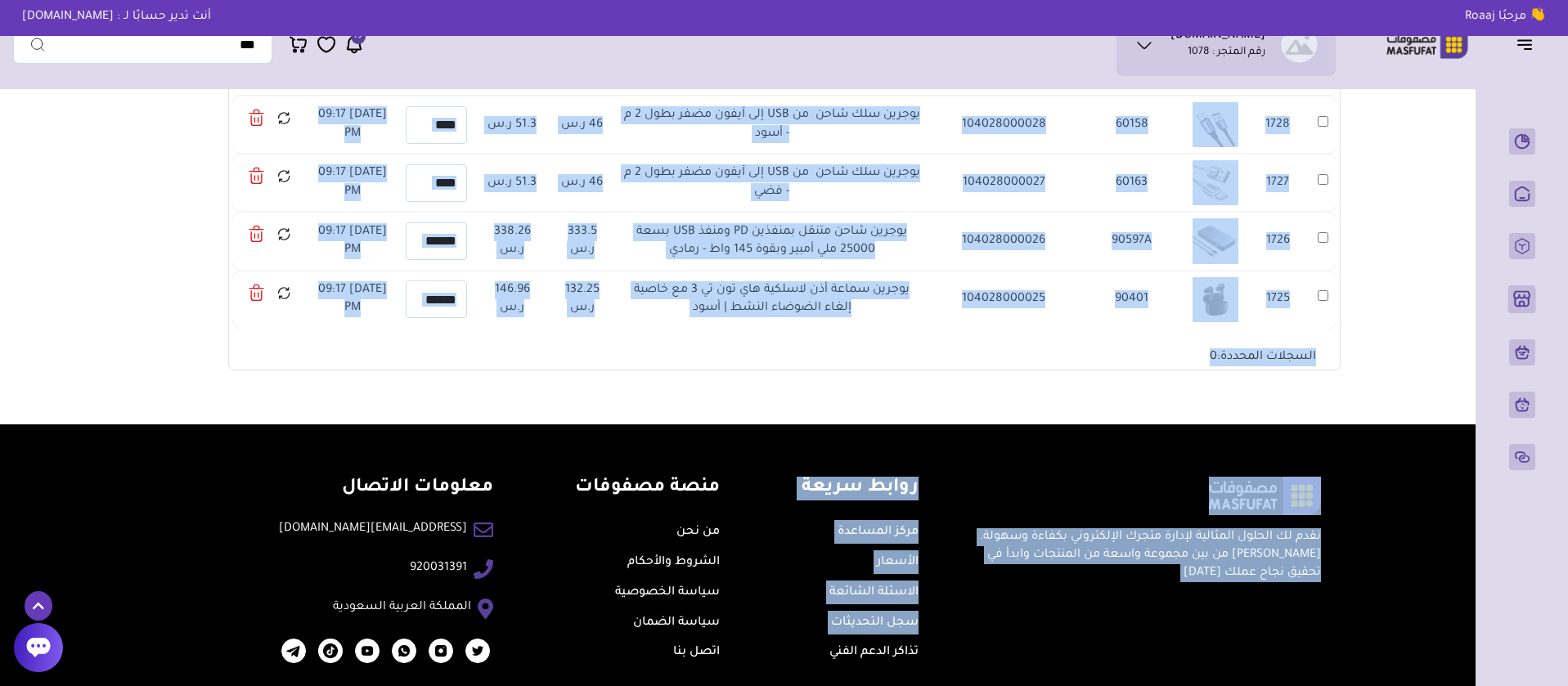 drag, startPoint x: 1281, startPoint y: 408, endPoint x: 893, endPoint y: 202, distance: 439.295 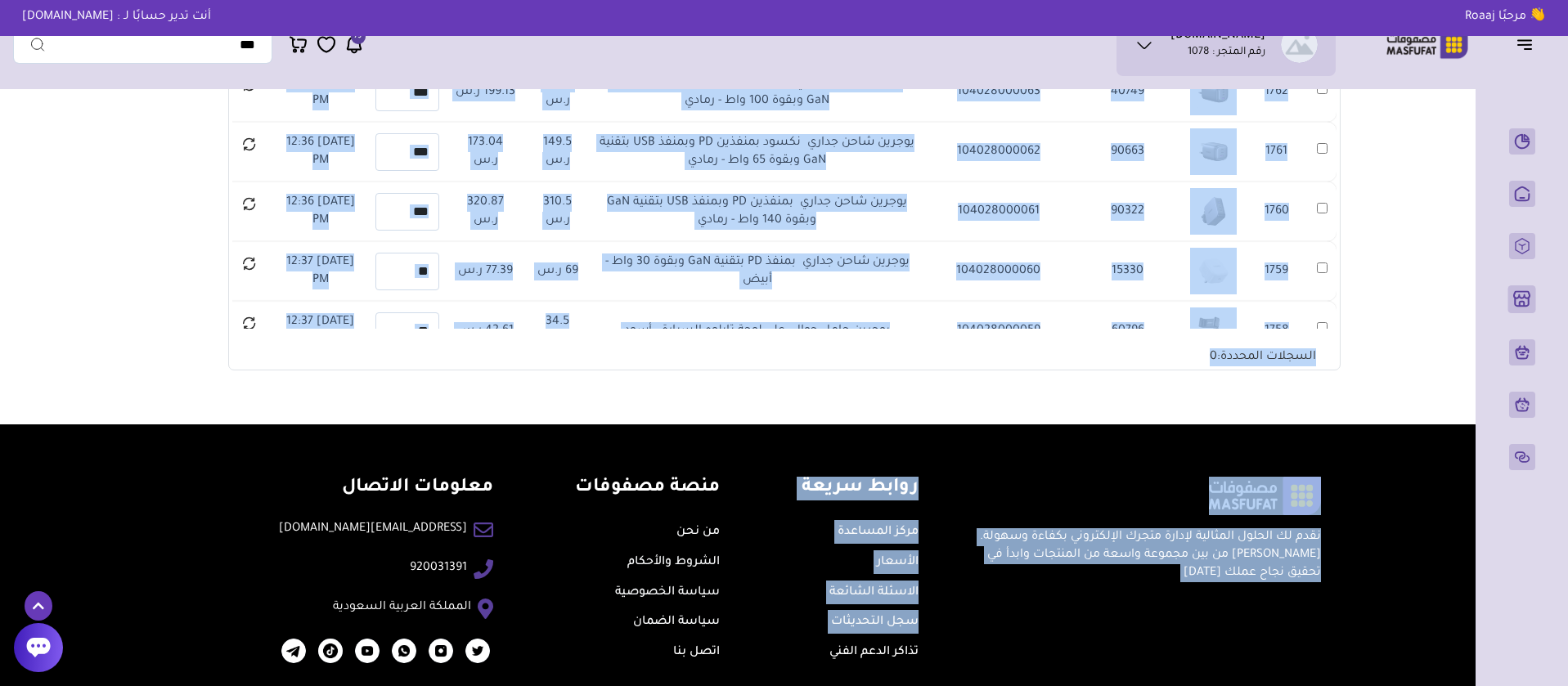 scroll, scrollTop: 32227, scrollLeft: 0, axis: vertical 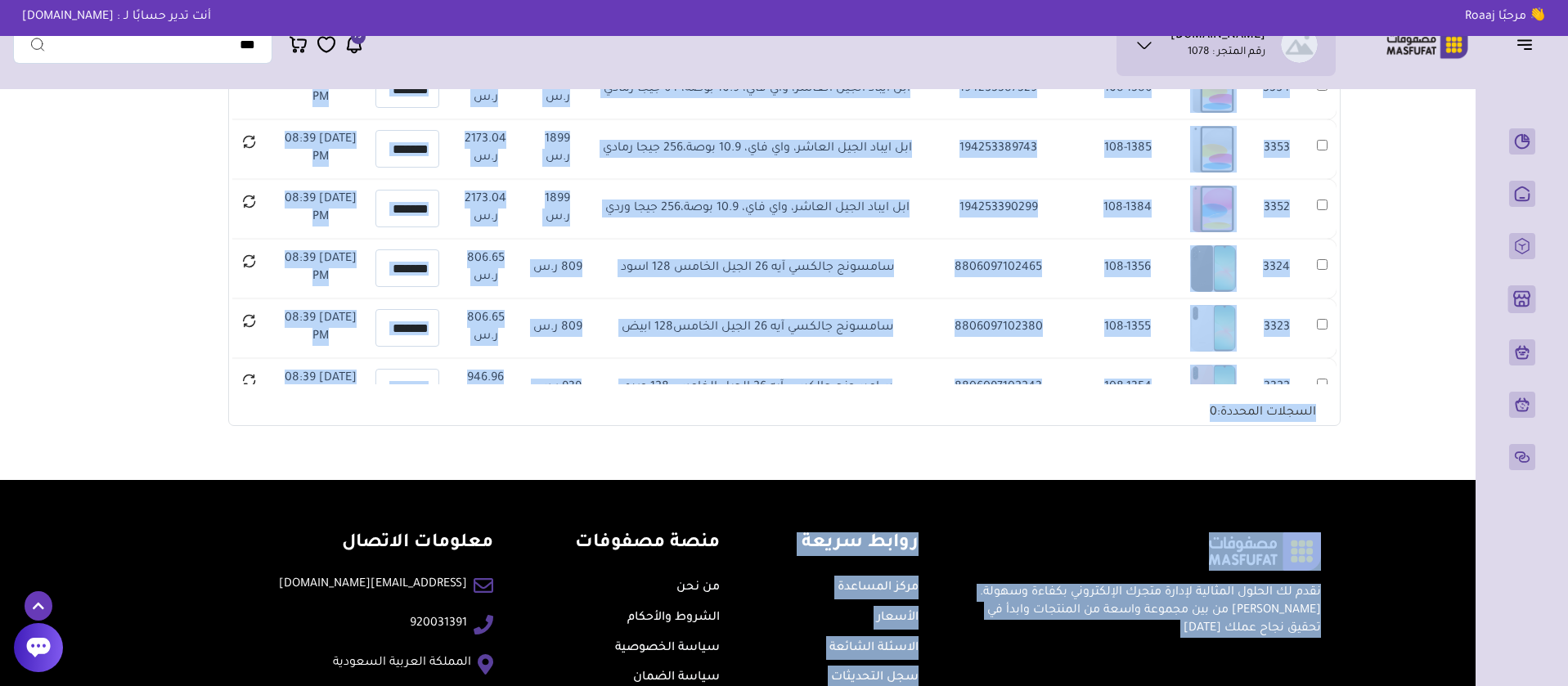 click on "متجري
المنتجات المختارة
المنتجات المتزامنة
المنتجات غير المتزامنة
حفظ ومزامنة الآن" at bounding box center [784, 50] 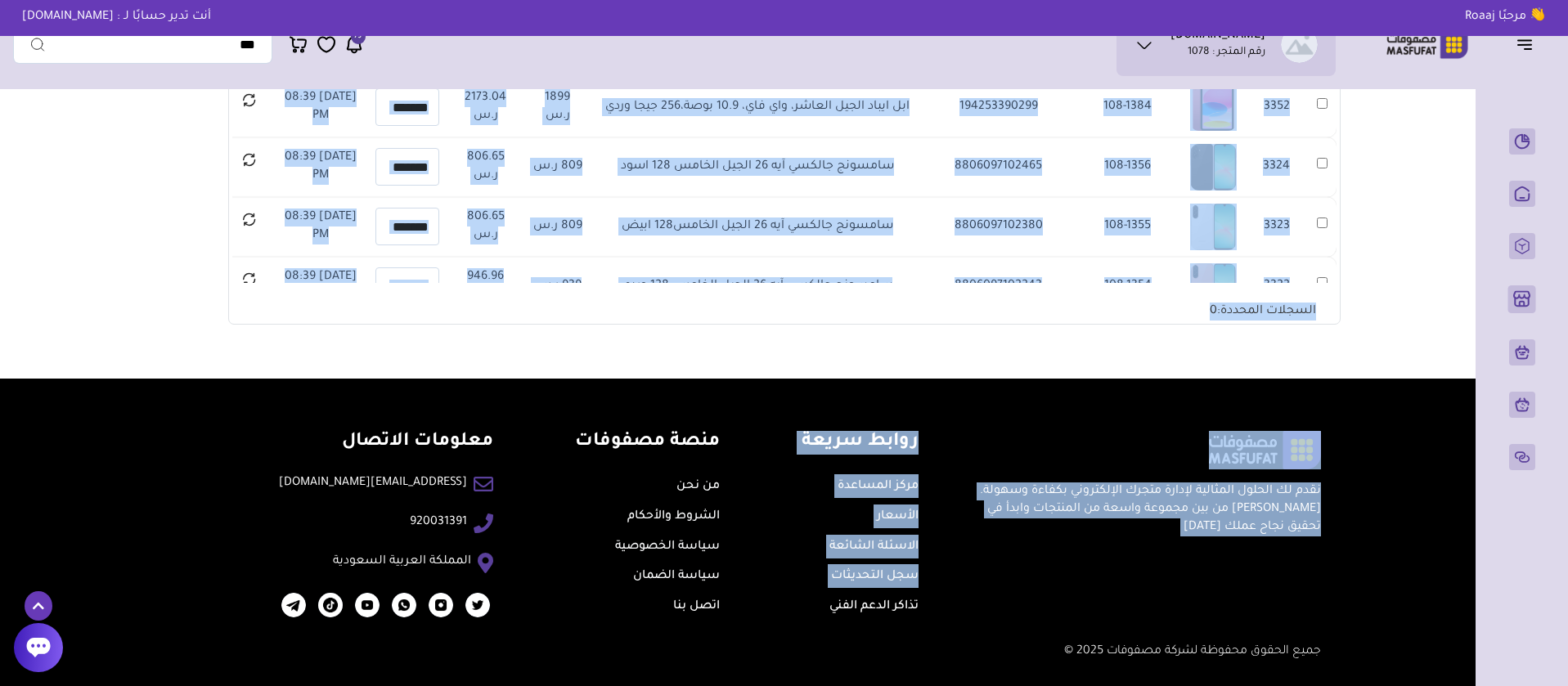 scroll, scrollTop: 2321, scrollLeft: 0, axis: vertical 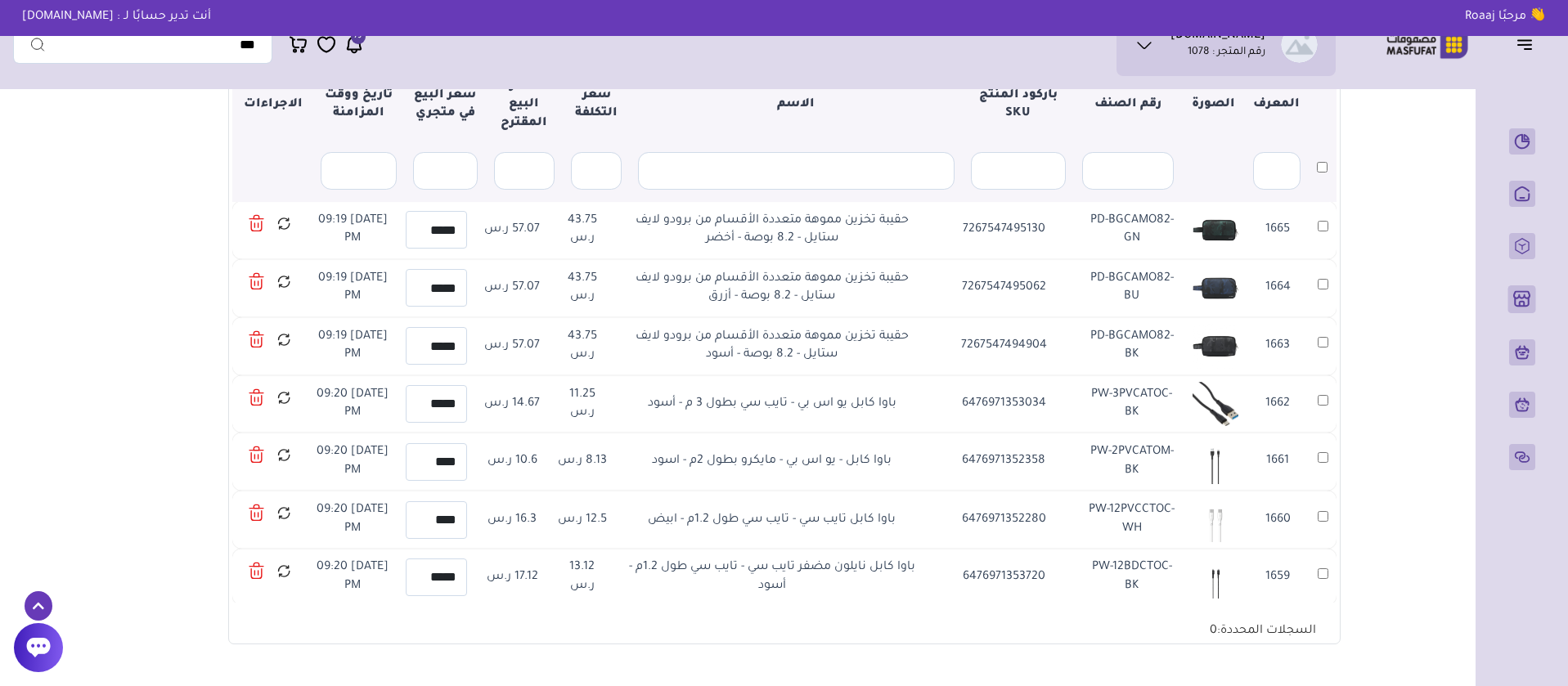 drag, startPoint x: 1286, startPoint y: 452, endPoint x: 515, endPoint y: 426, distance: 771.4383 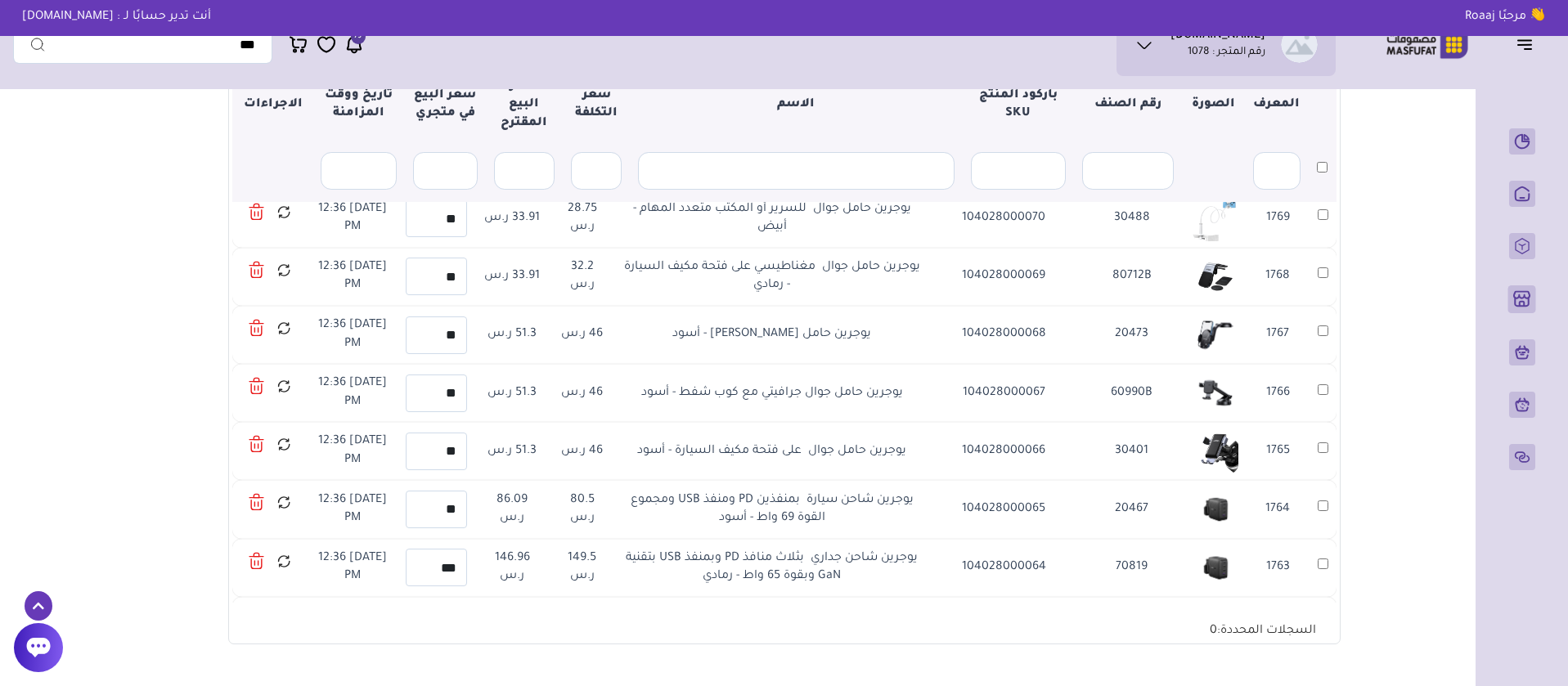 scroll, scrollTop: 31999, scrollLeft: 0, axis: vertical 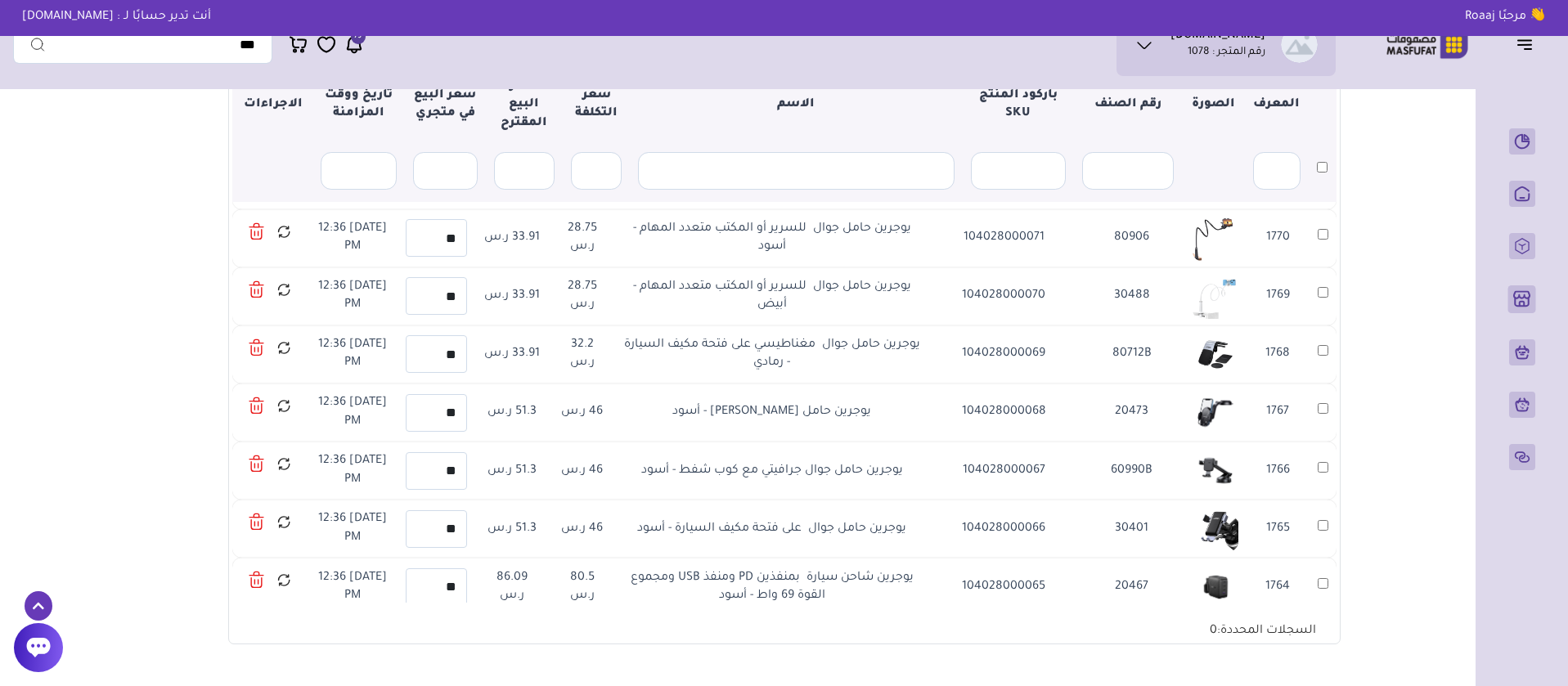 click on "متجري
المنتجات المختارة
المنتجات المتزامنة
المنتجات غير المتزامنة
حفظ ومزامنة الآن" at bounding box center (784, 263) 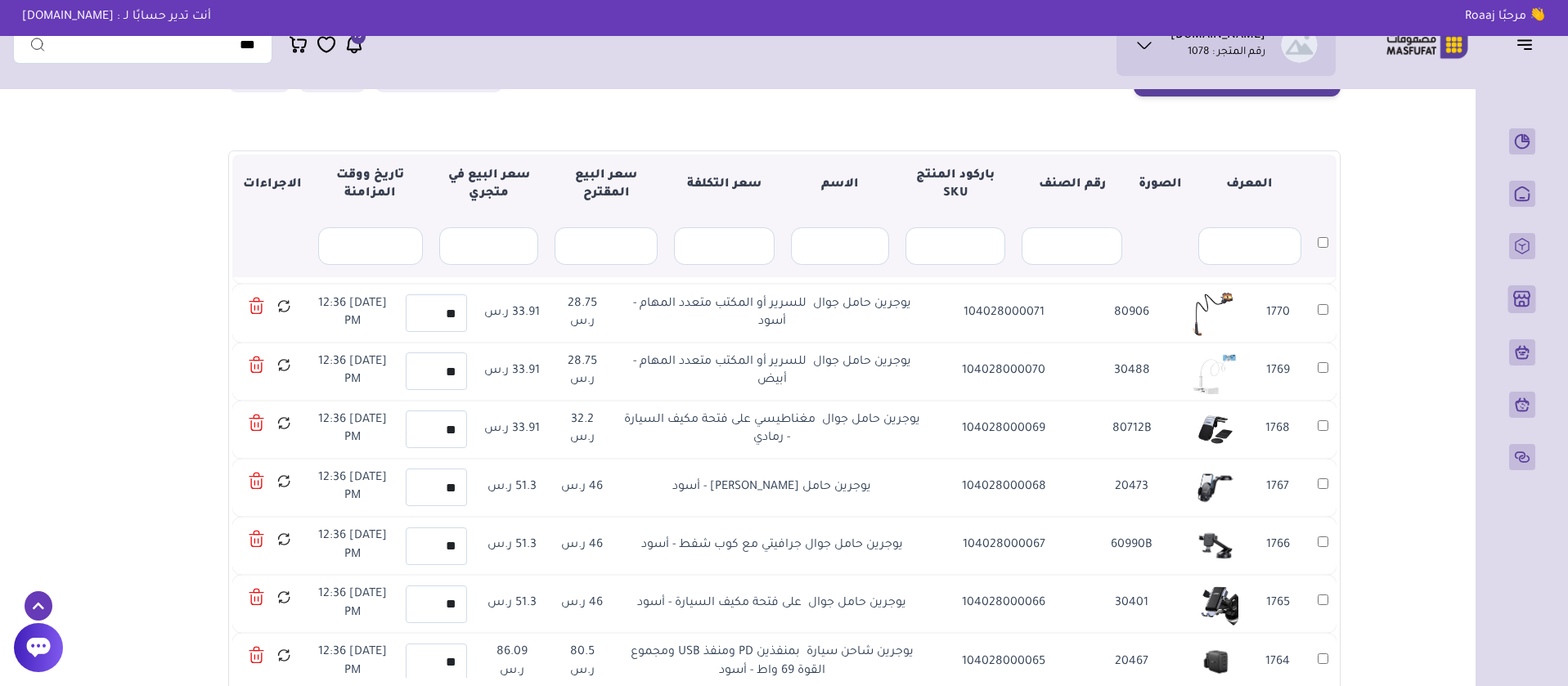 scroll, scrollTop: 183, scrollLeft: 0, axis: vertical 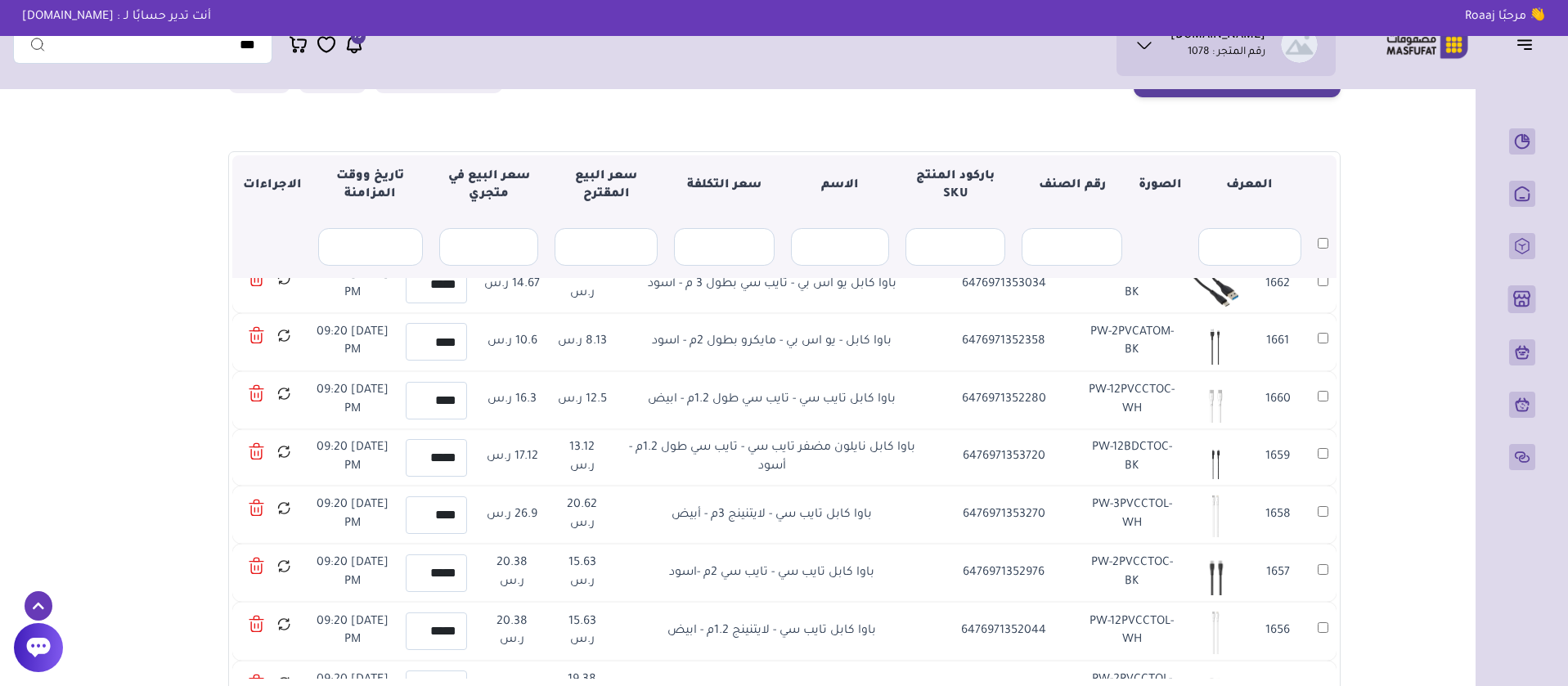 drag, startPoint x: 1288, startPoint y: 530, endPoint x: 320, endPoint y: 572, distance: 968.9107 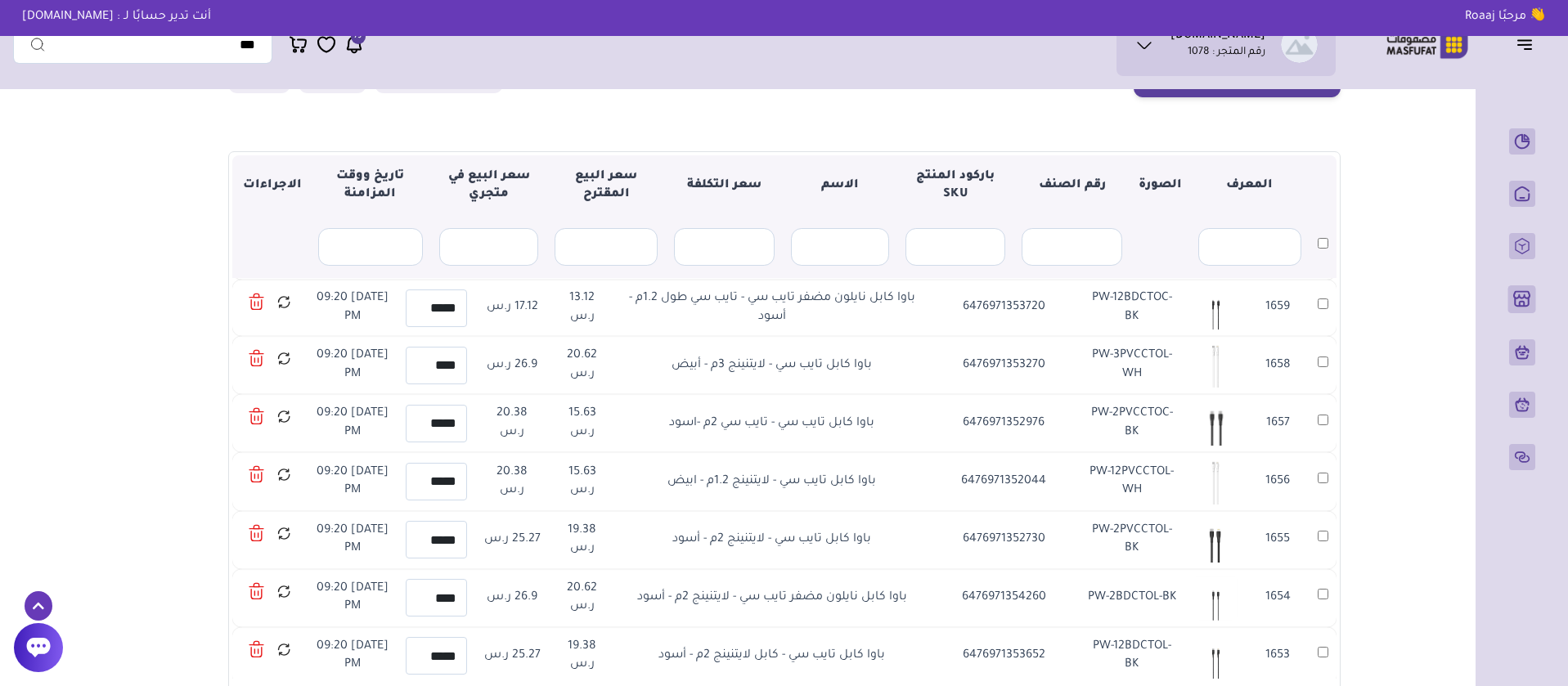 scroll, scrollTop: 37401, scrollLeft: 0, axis: vertical 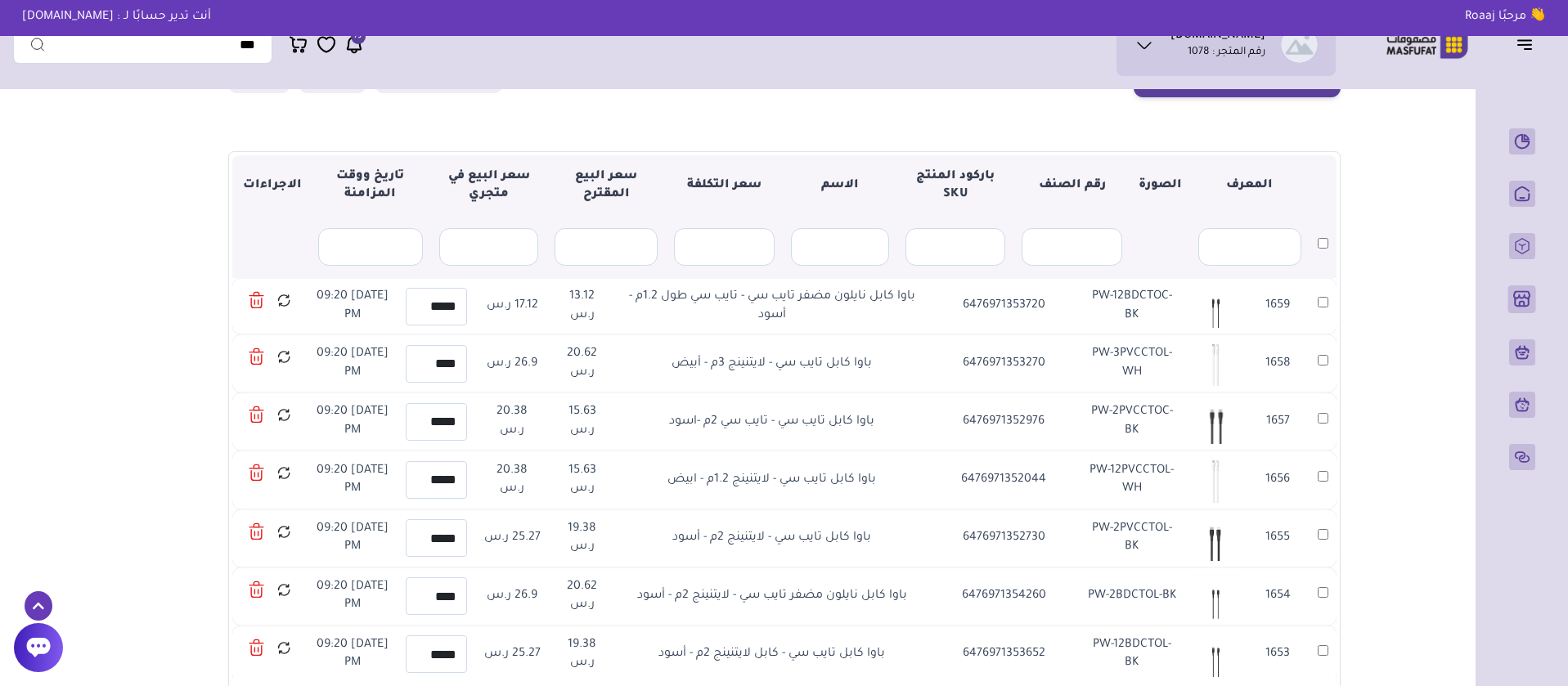 click on "متجري
المنتجات المختارة
المنتجات المتزامنة
المنتجات غير المتزامنة
حفظ ومزامنة الآن" at bounding box center [784, 344] 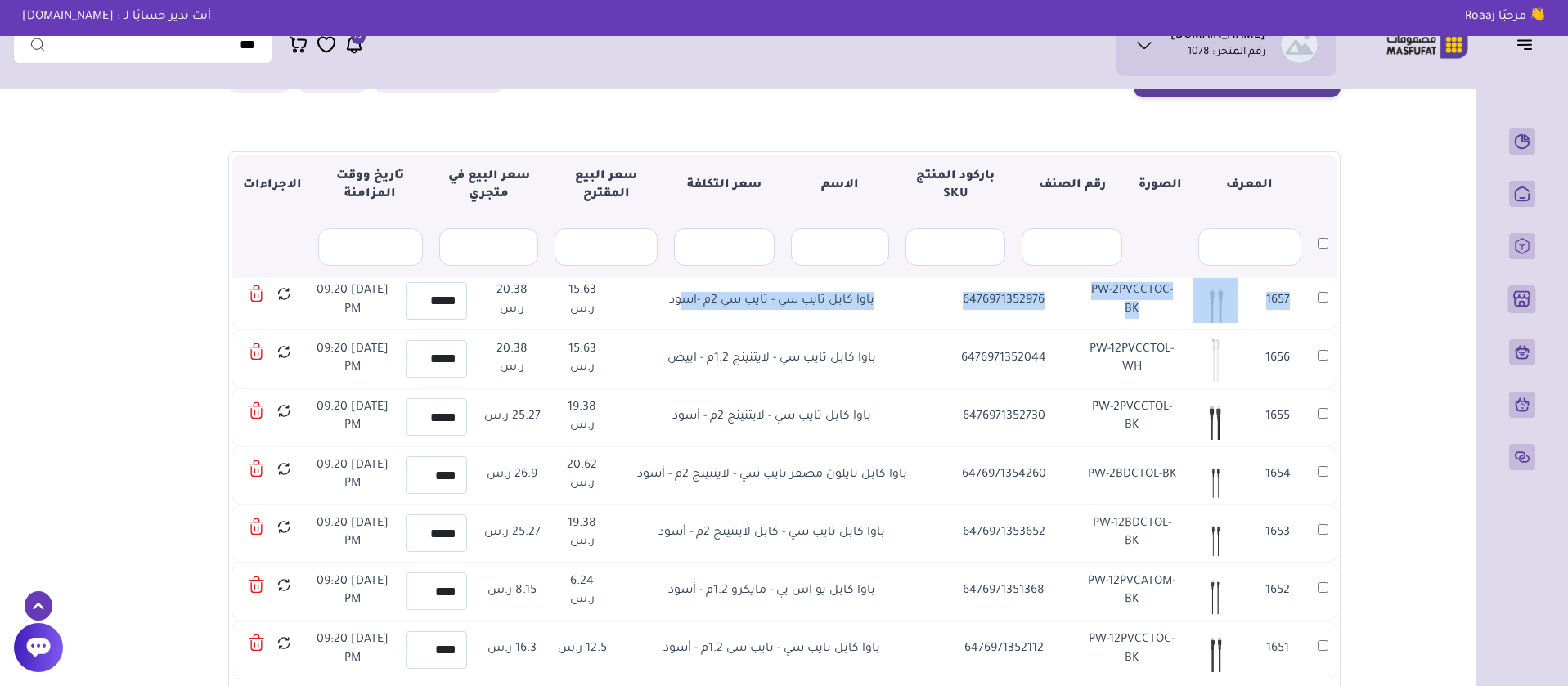 scroll, scrollTop: 38277, scrollLeft: 0, axis: vertical 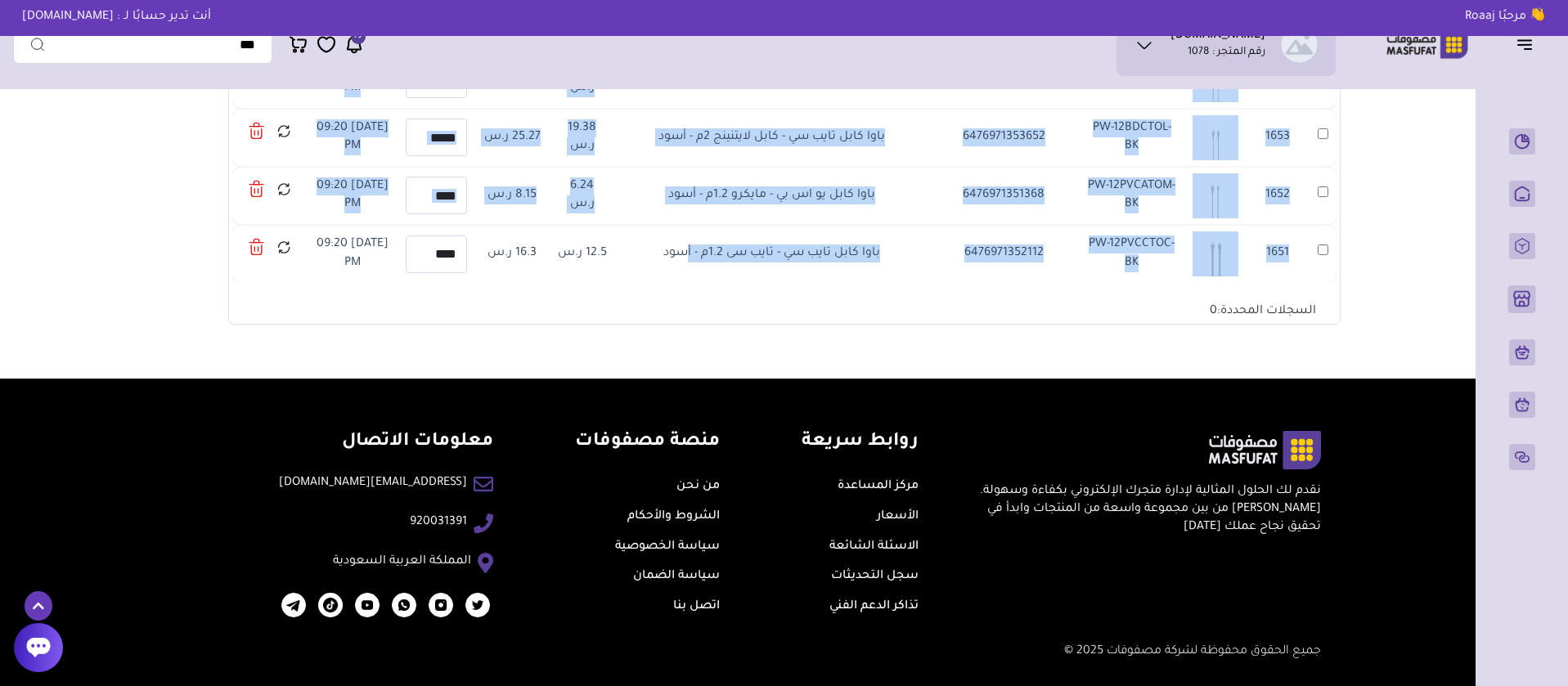 drag, startPoint x: 1287, startPoint y: 461, endPoint x: 334, endPoint y: 266, distance: 972.7456 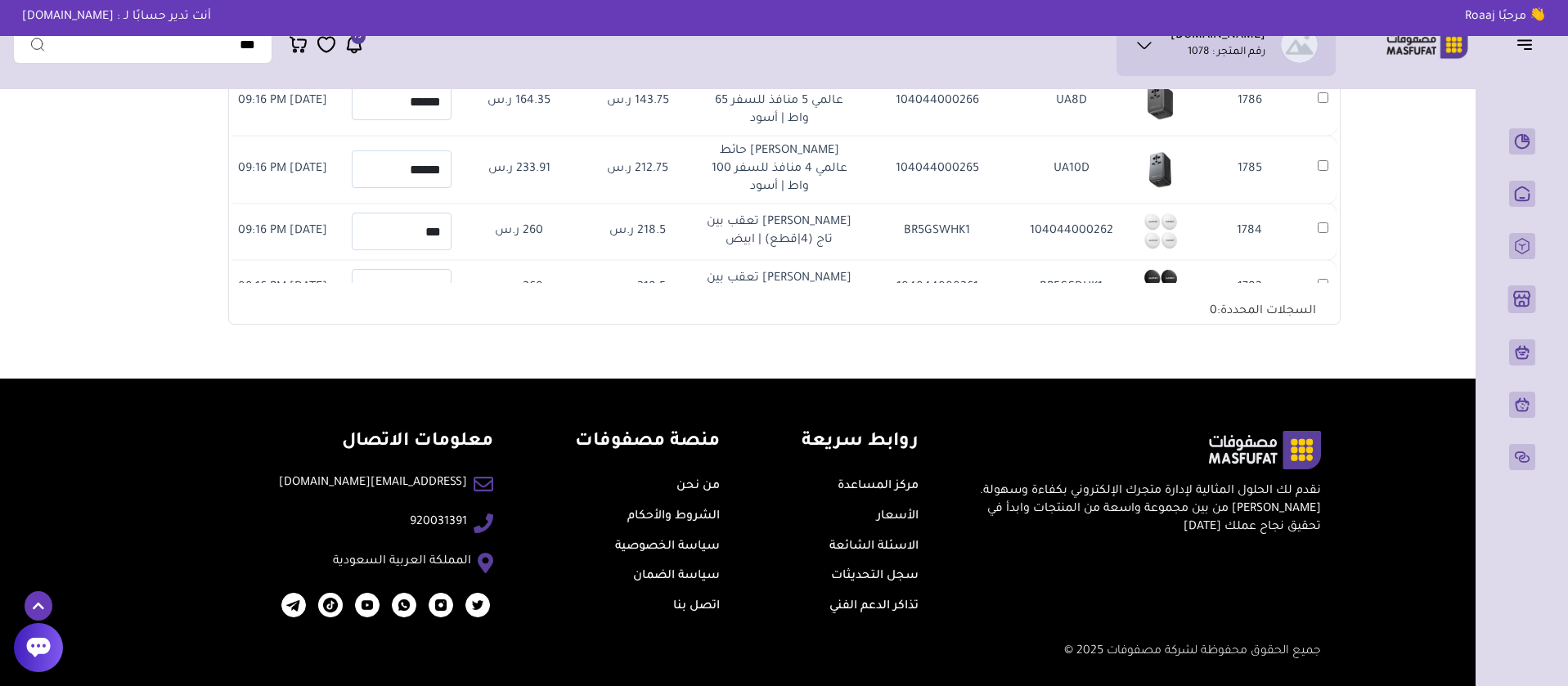 scroll, scrollTop: 57765, scrollLeft: 0, axis: vertical 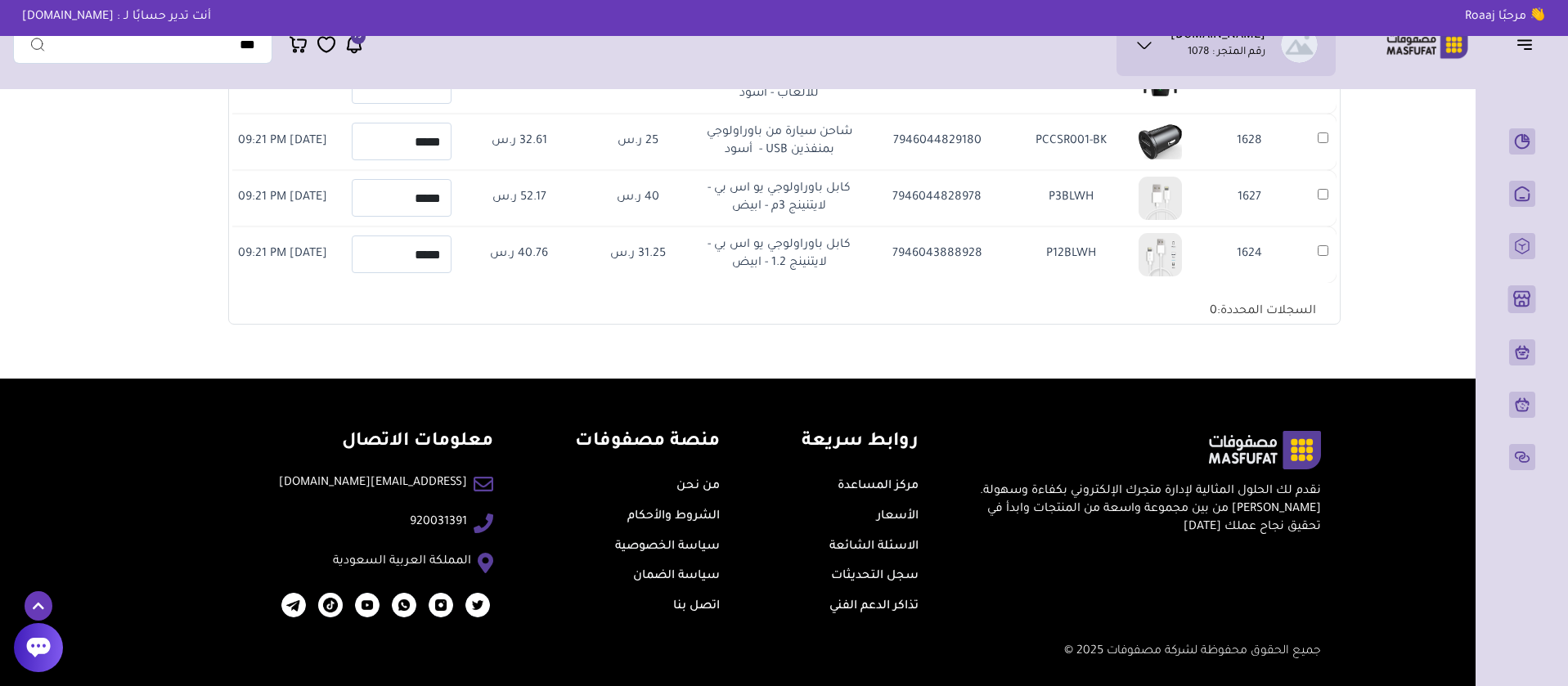 click on "متجري
المنتجات المختارة
المنتجات المتزامنة
المنتجات غير المتزامنة
حفظ ومزامنة الآن" at bounding box center (784, -52) 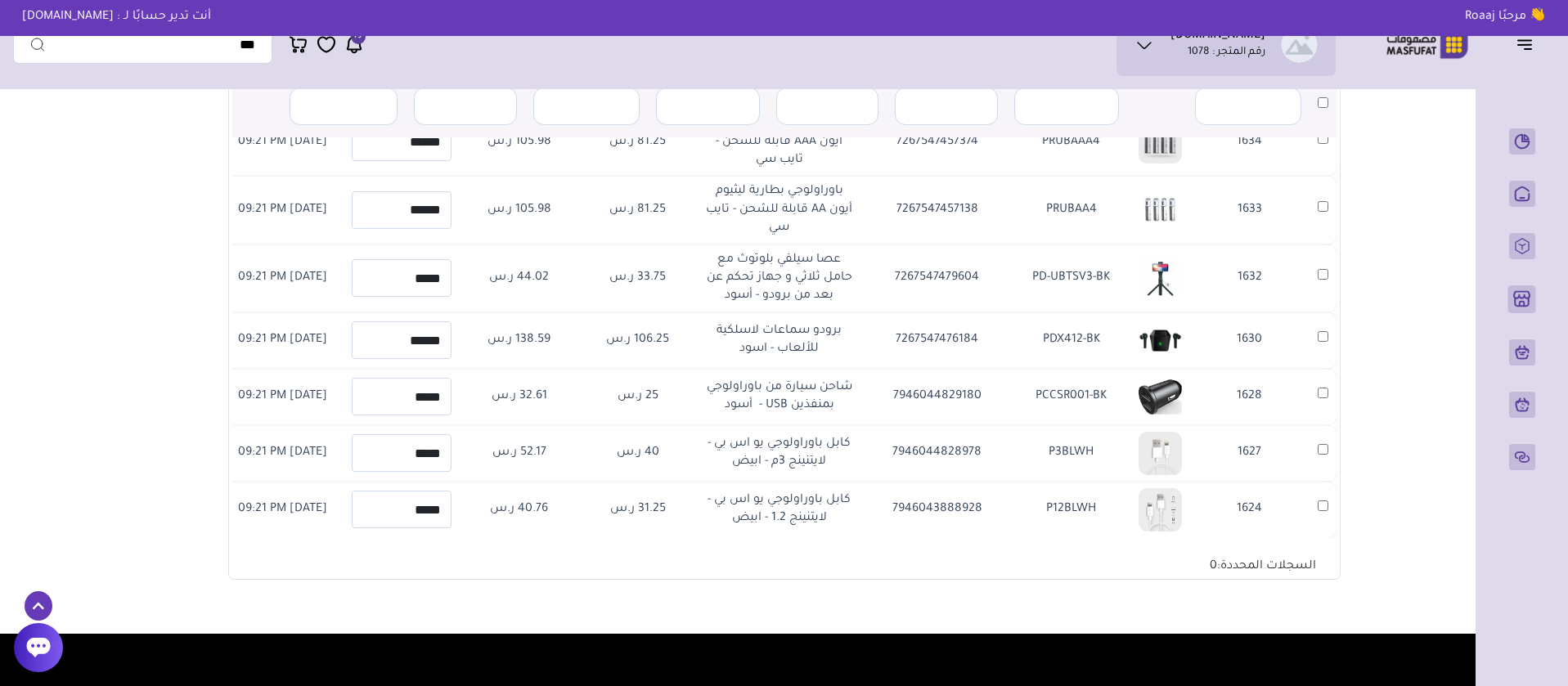 scroll, scrollTop: 516, scrollLeft: 0, axis: vertical 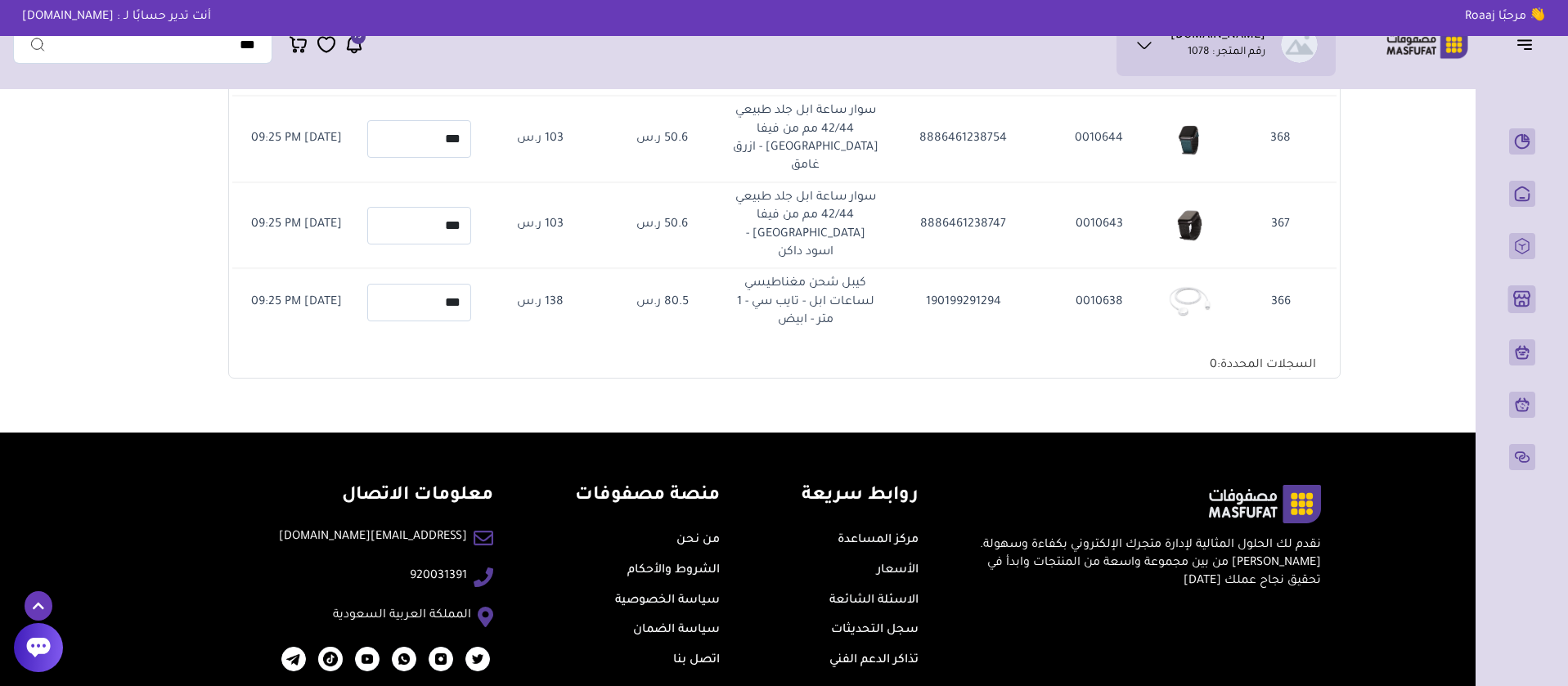 drag, startPoint x: 635, startPoint y: 128, endPoint x: 620, endPoint y: 128, distance: 15 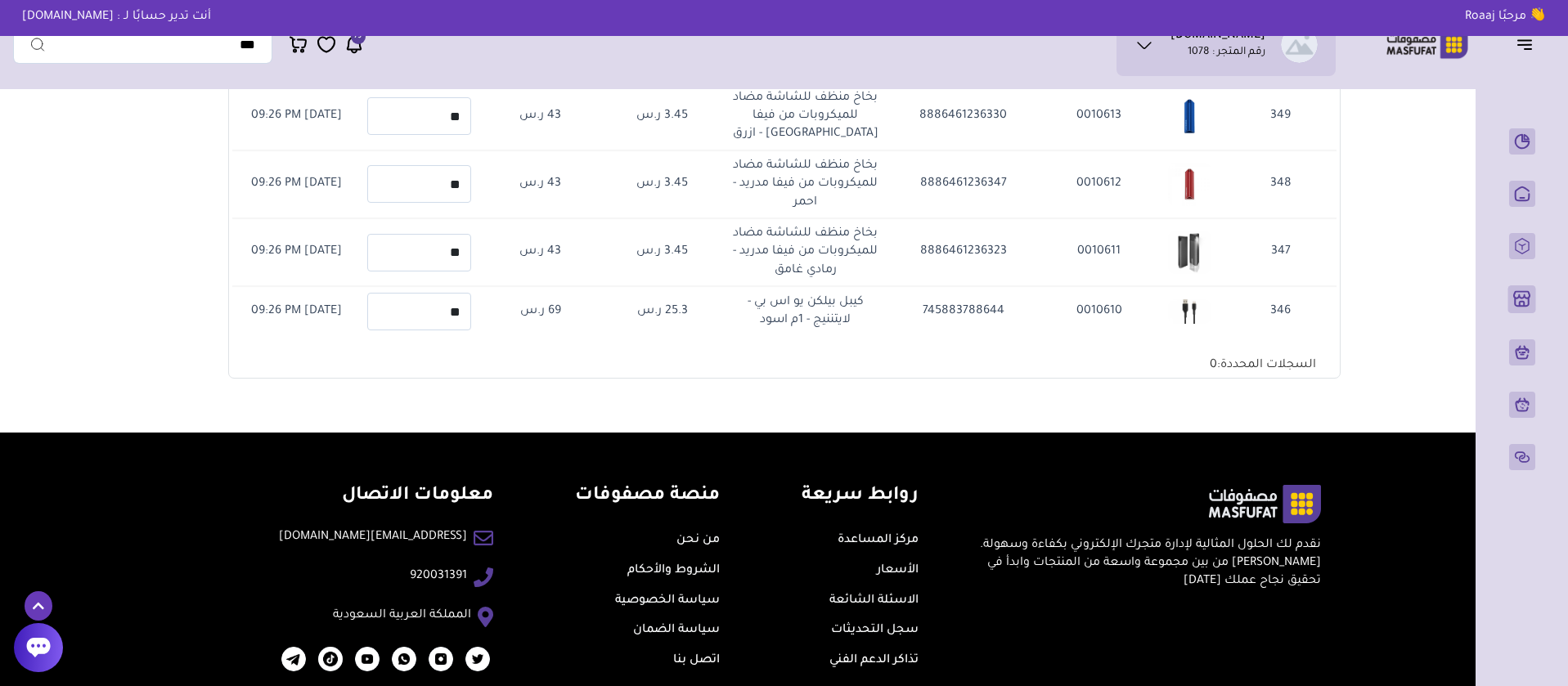 scroll, scrollTop: 66930, scrollLeft: -33, axis: both 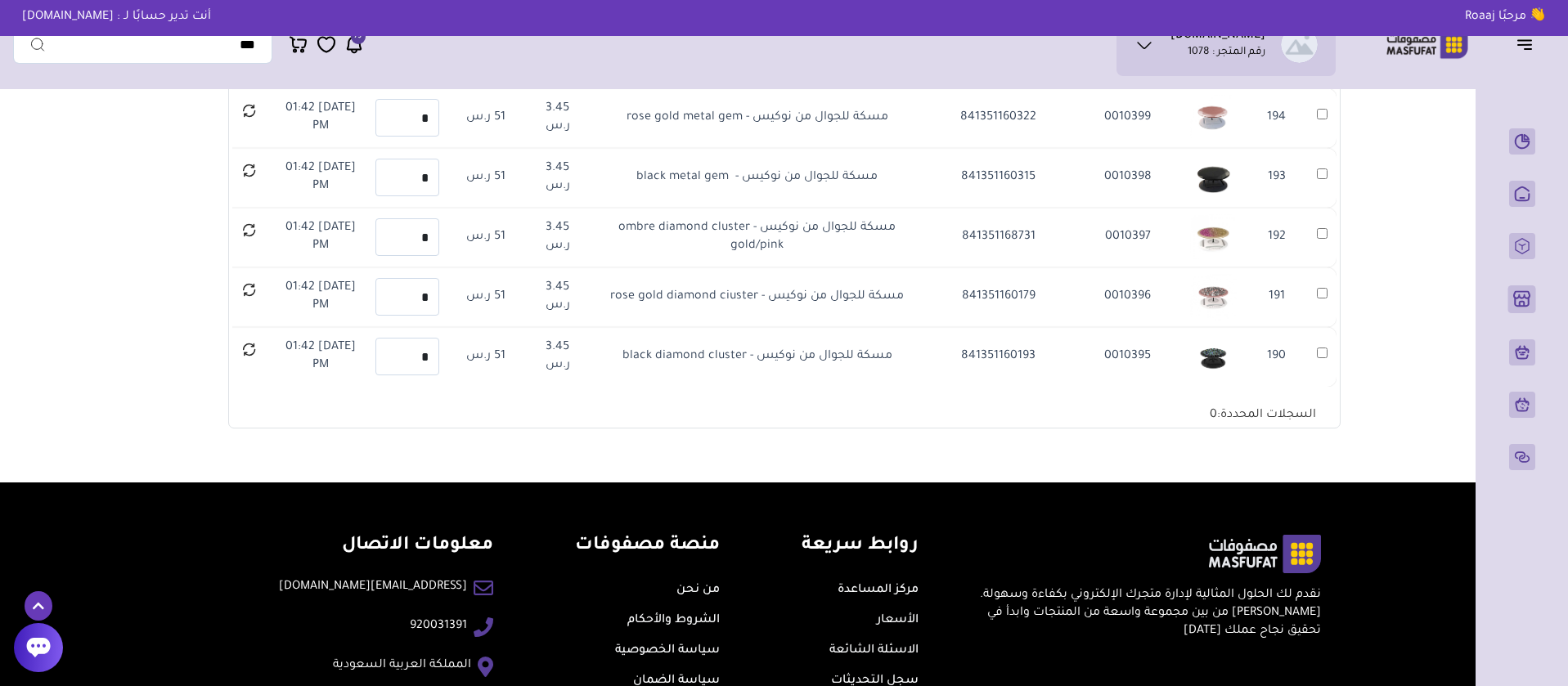 drag, startPoint x: 1286, startPoint y: 231, endPoint x: 319, endPoint y: 358, distance: 975.3 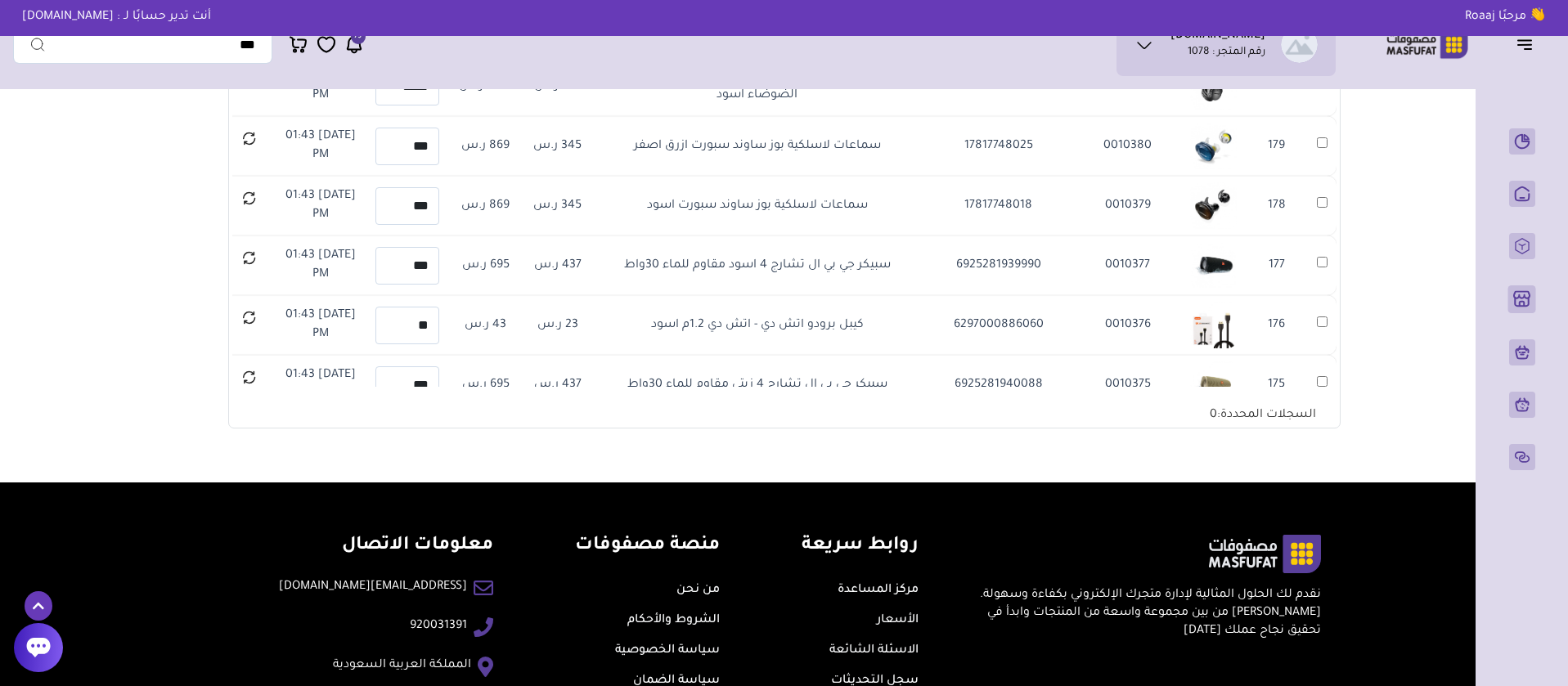 scroll, scrollTop: 55242, scrollLeft: 0, axis: vertical 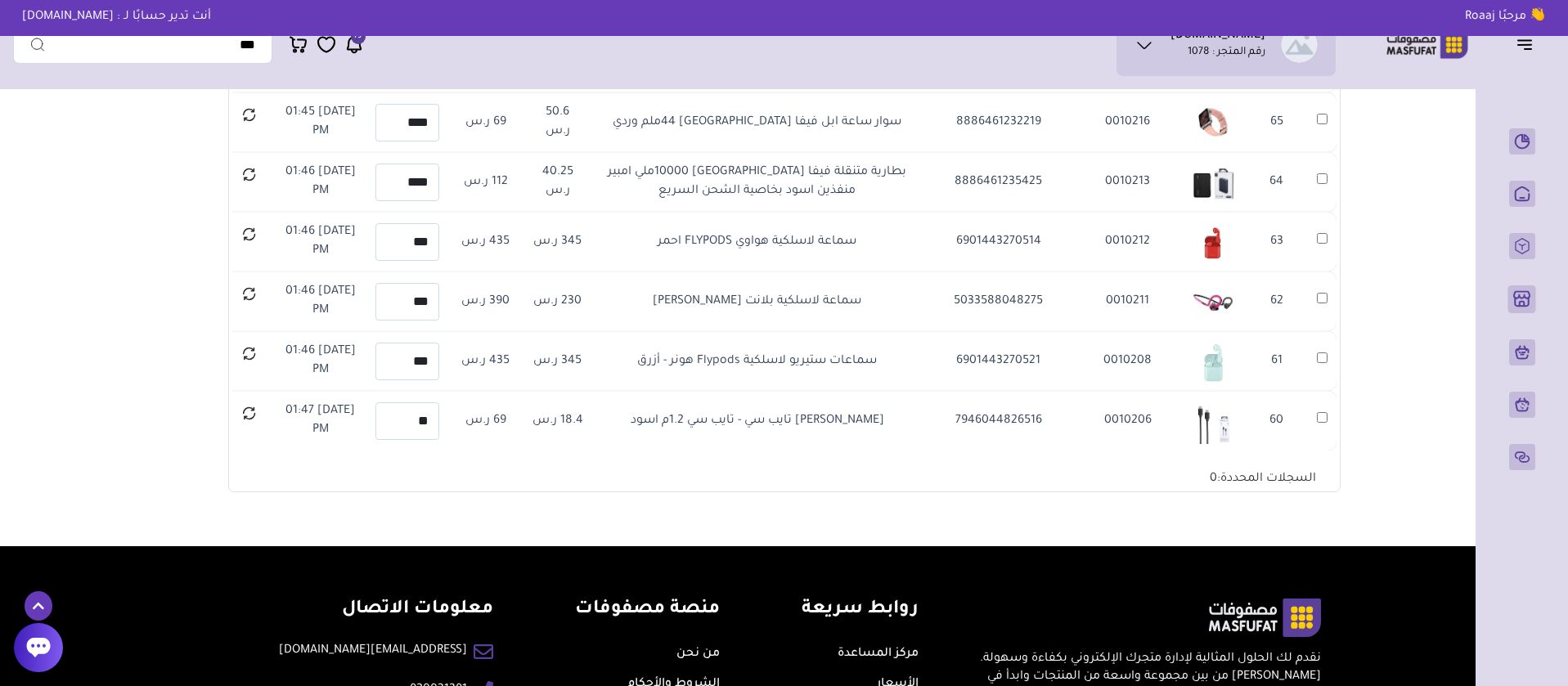 drag, startPoint x: 1285, startPoint y: 262, endPoint x: 311, endPoint y: 410, distance: 985.1802 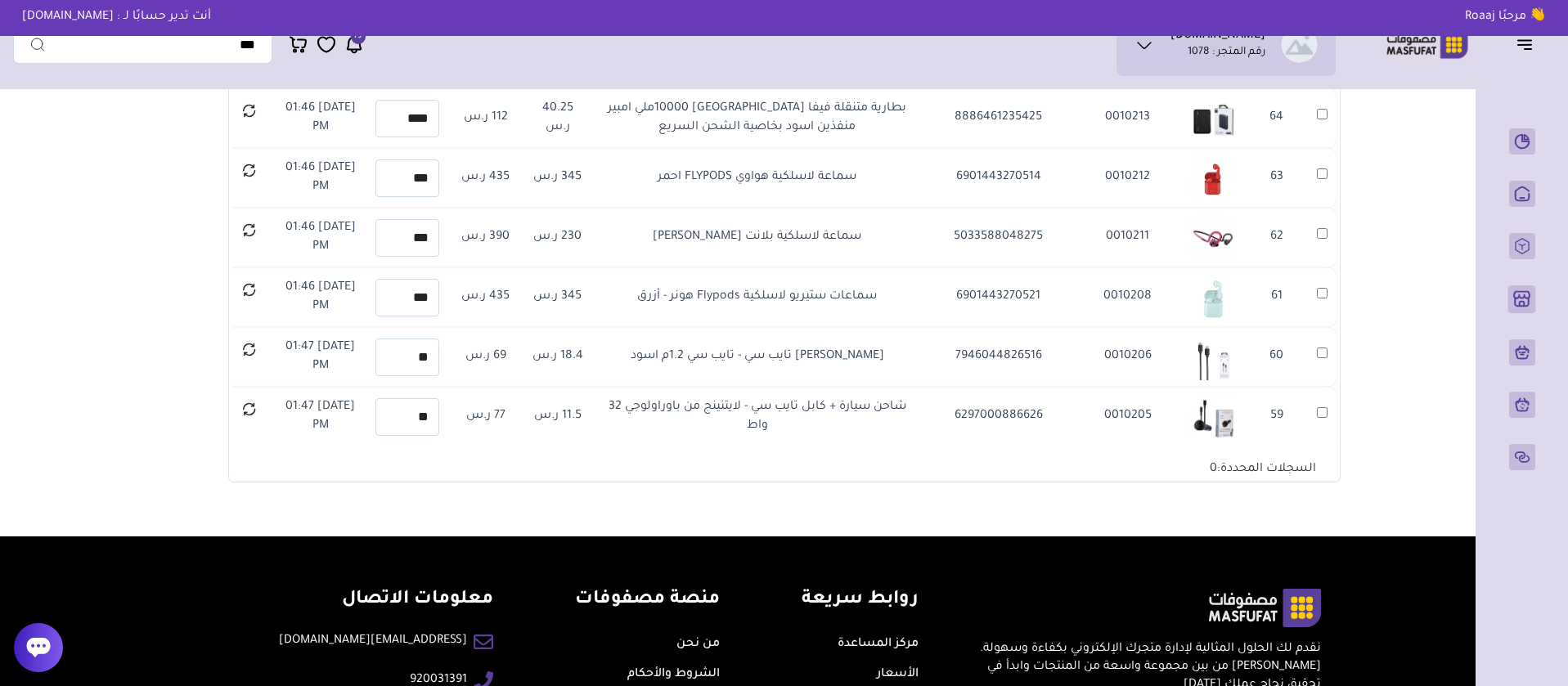 scroll, scrollTop: 0, scrollLeft: 0, axis: both 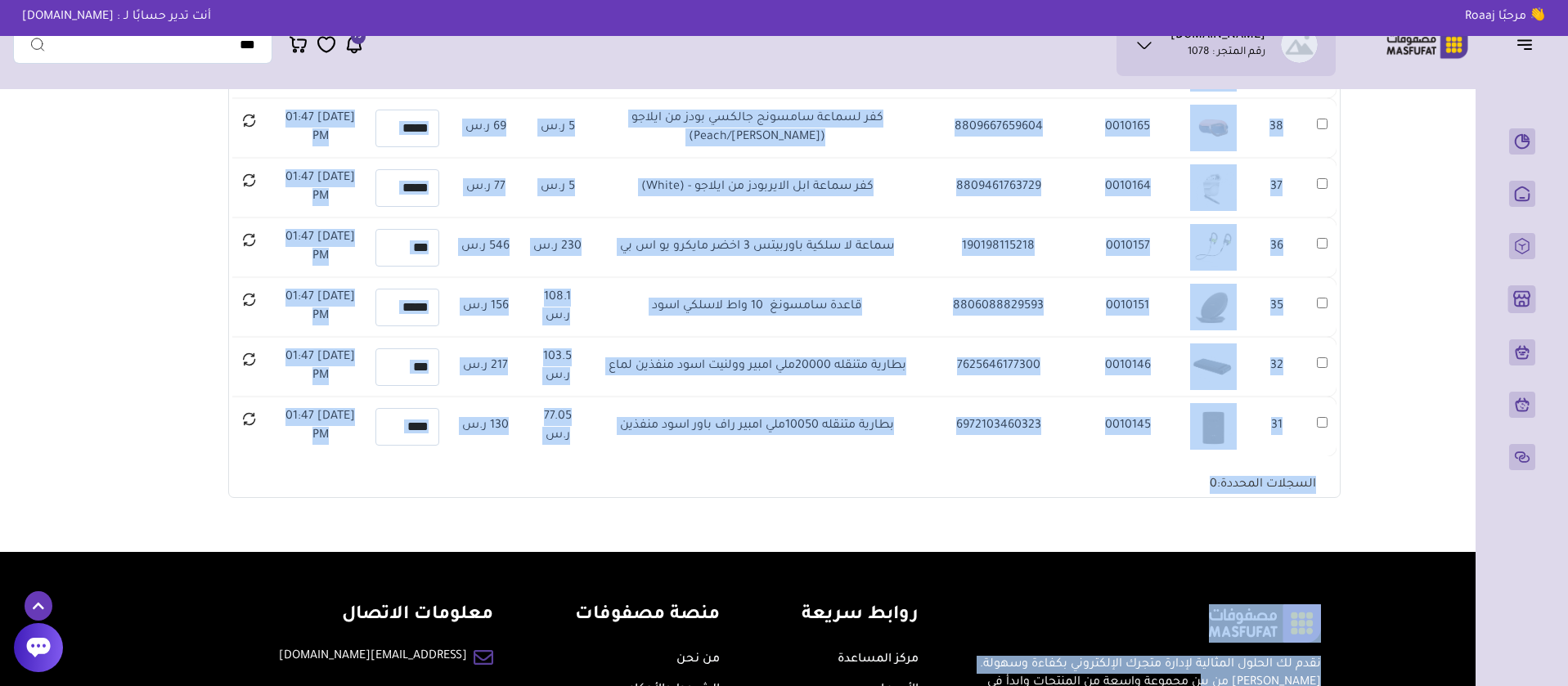 drag, startPoint x: 1285, startPoint y: 400, endPoint x: 321, endPoint y: 438, distance: 964.7487 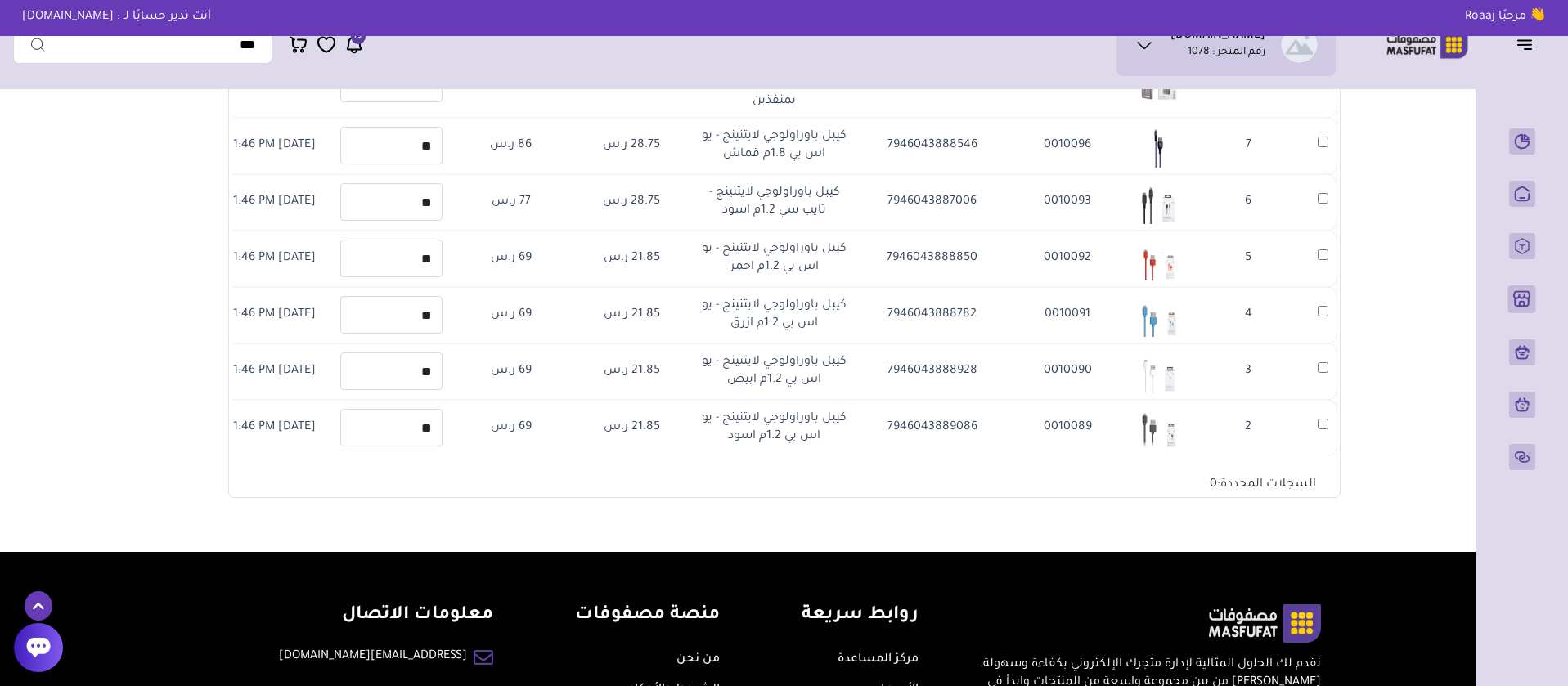 scroll, scrollTop: 84973, scrollLeft: -25, axis: both 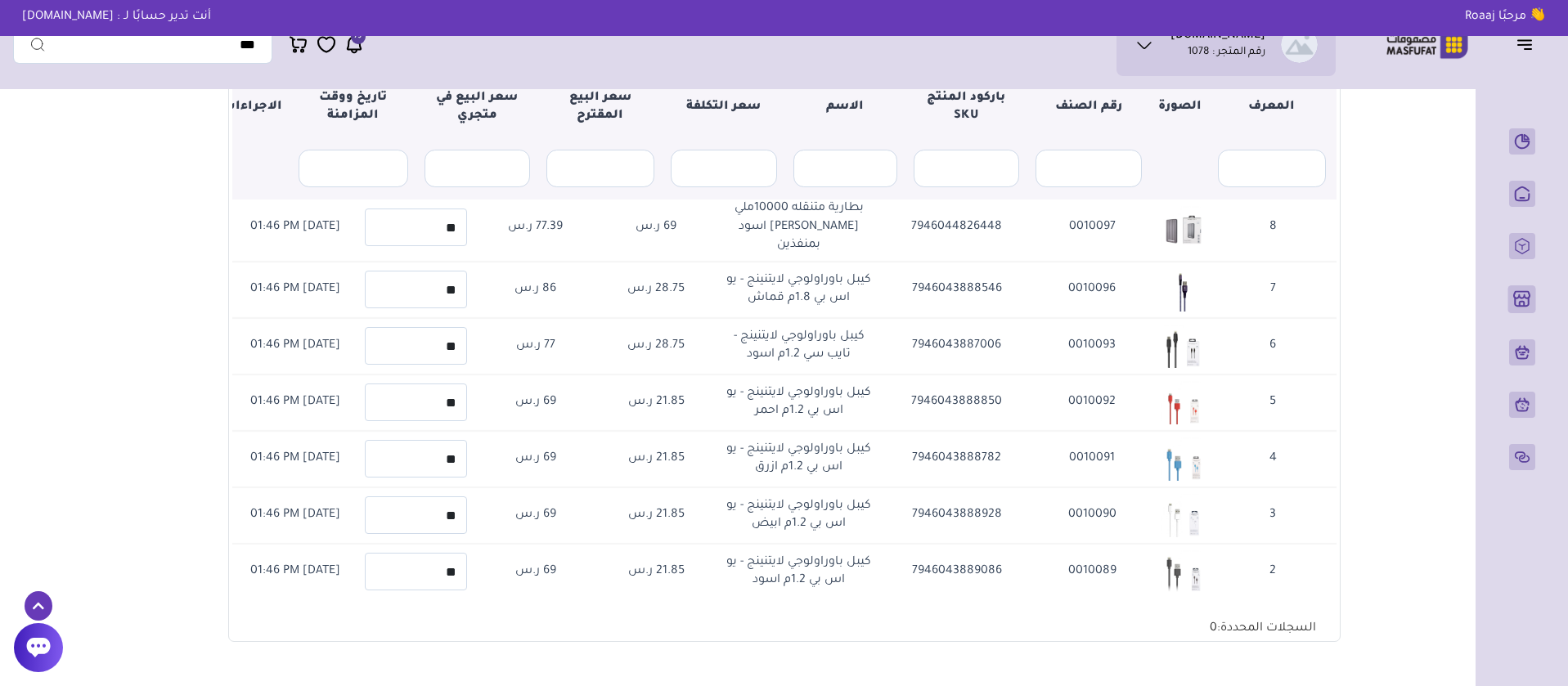 drag, startPoint x: 1278, startPoint y: 369, endPoint x: 351, endPoint y: 556, distance: 945.6733 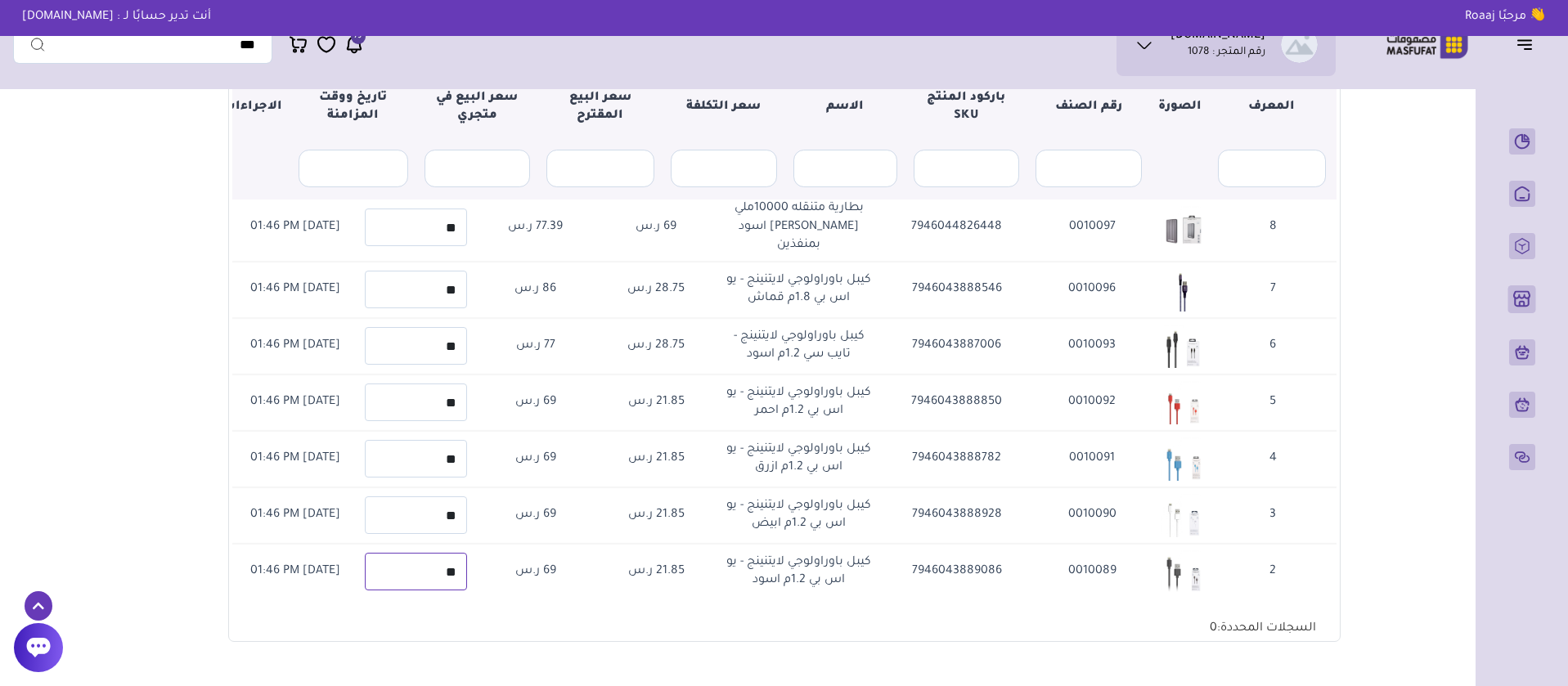 click on "**" at bounding box center (416, 572) 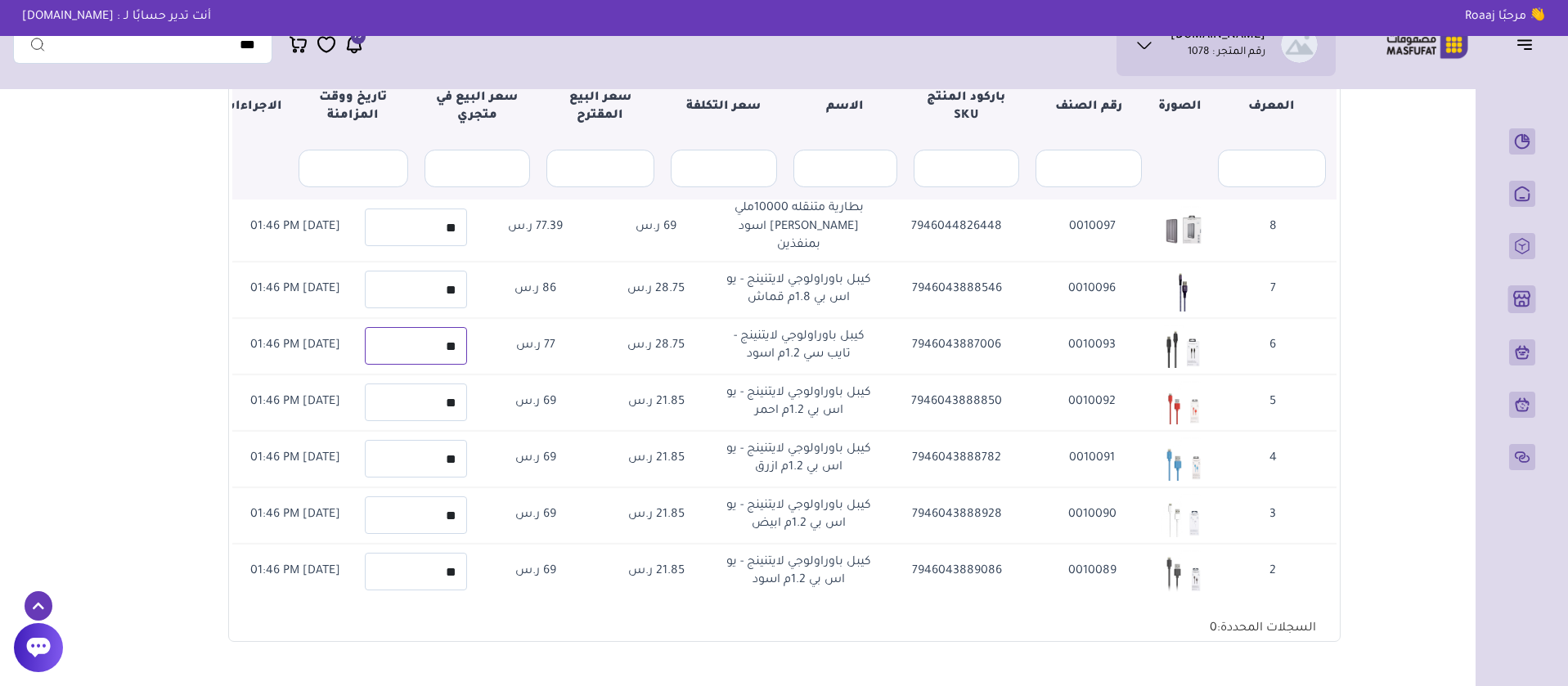 click on "**" at bounding box center [416, 346] 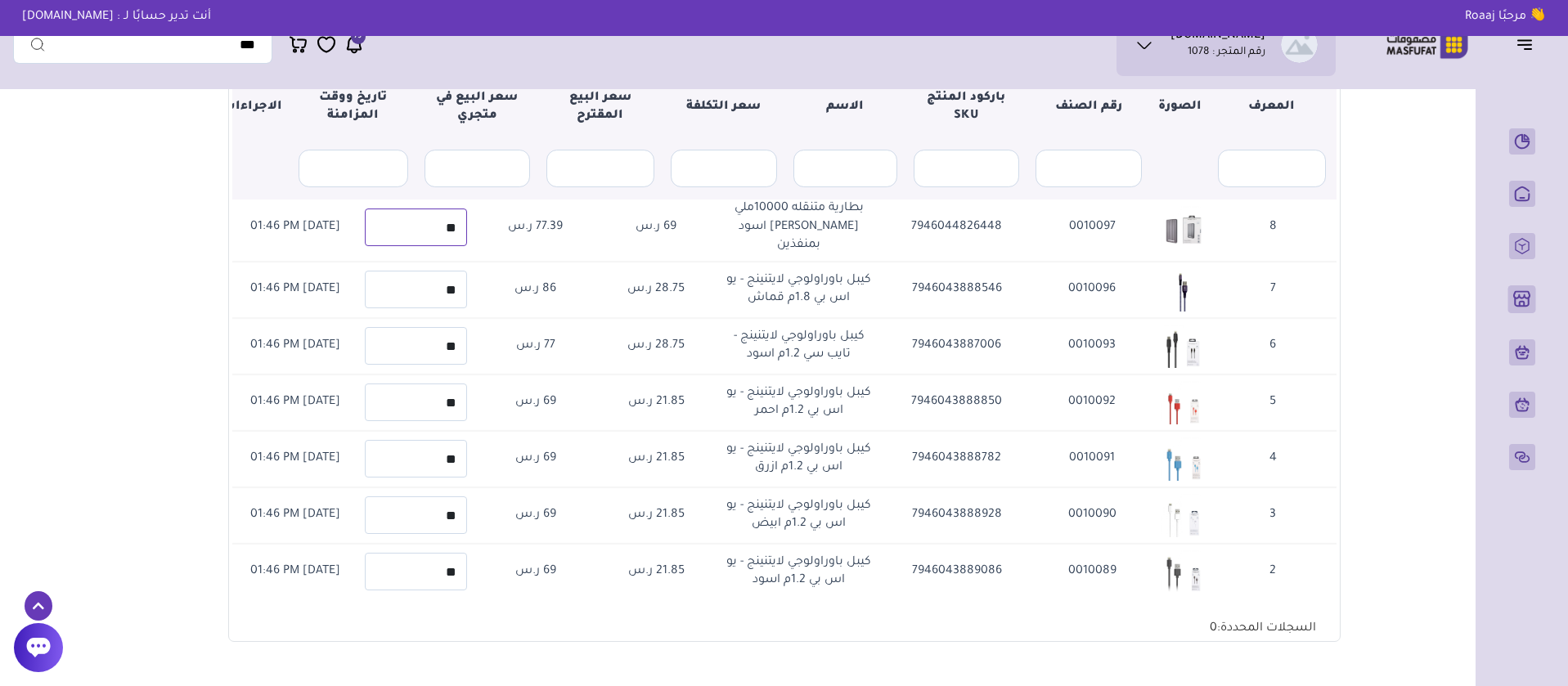 click on "**" at bounding box center [416, 227] 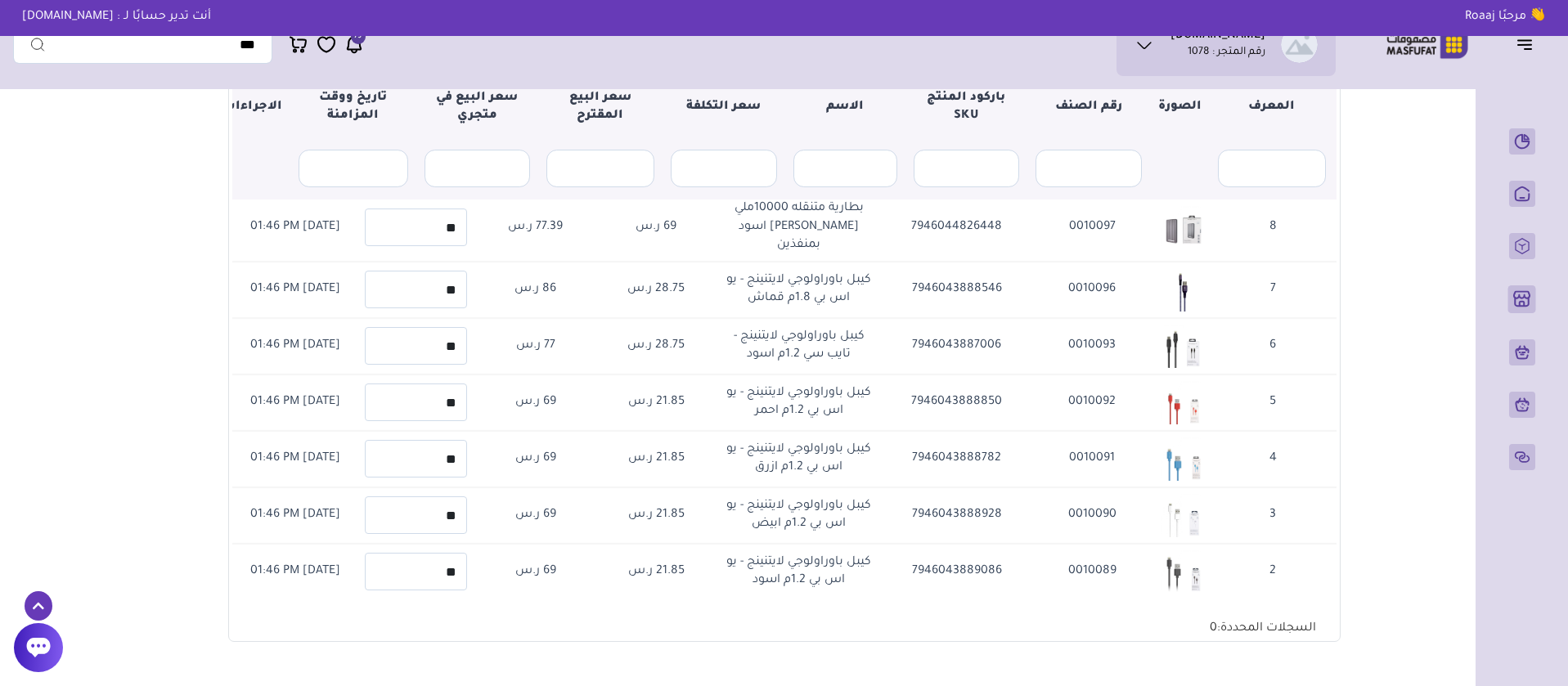 click on "****" at bounding box center [416, 159] 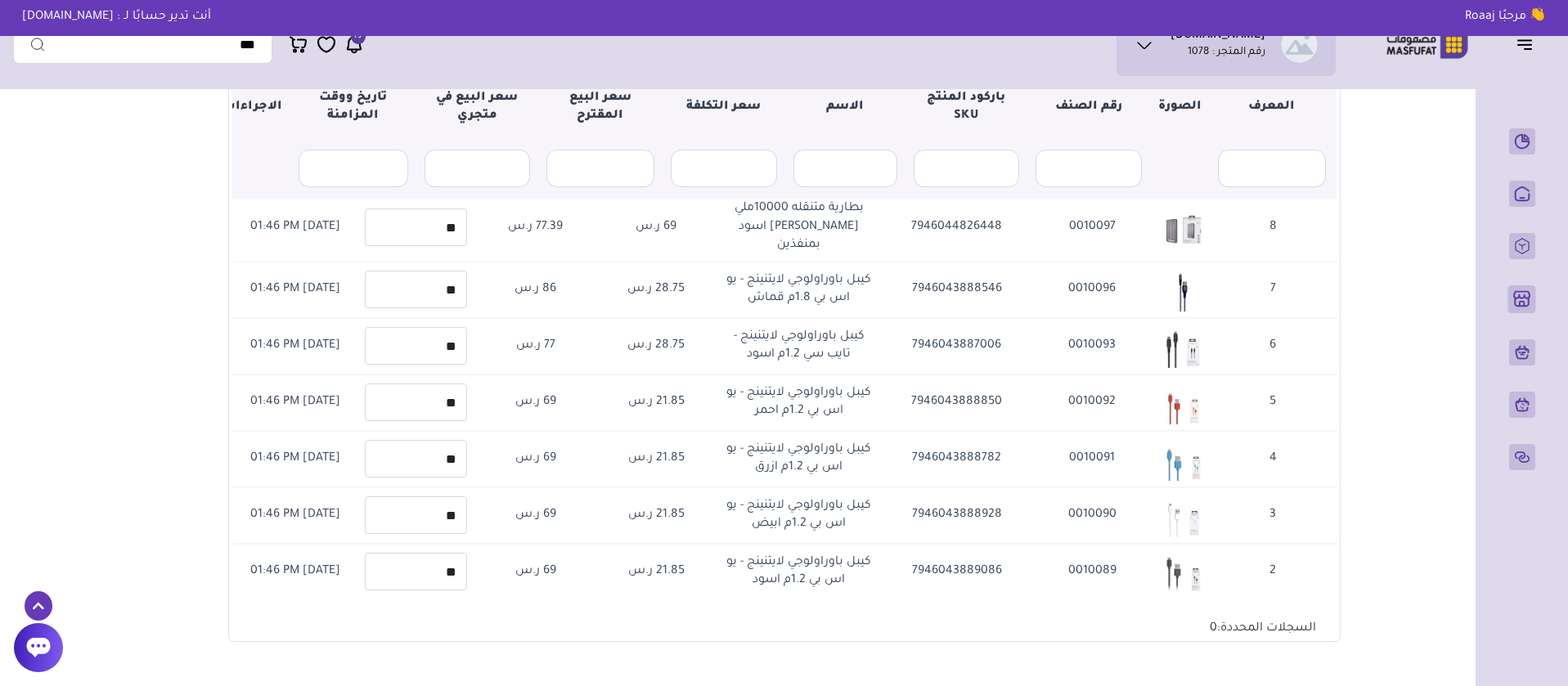 scroll, scrollTop: 85273, scrollLeft: -25, axis: both 